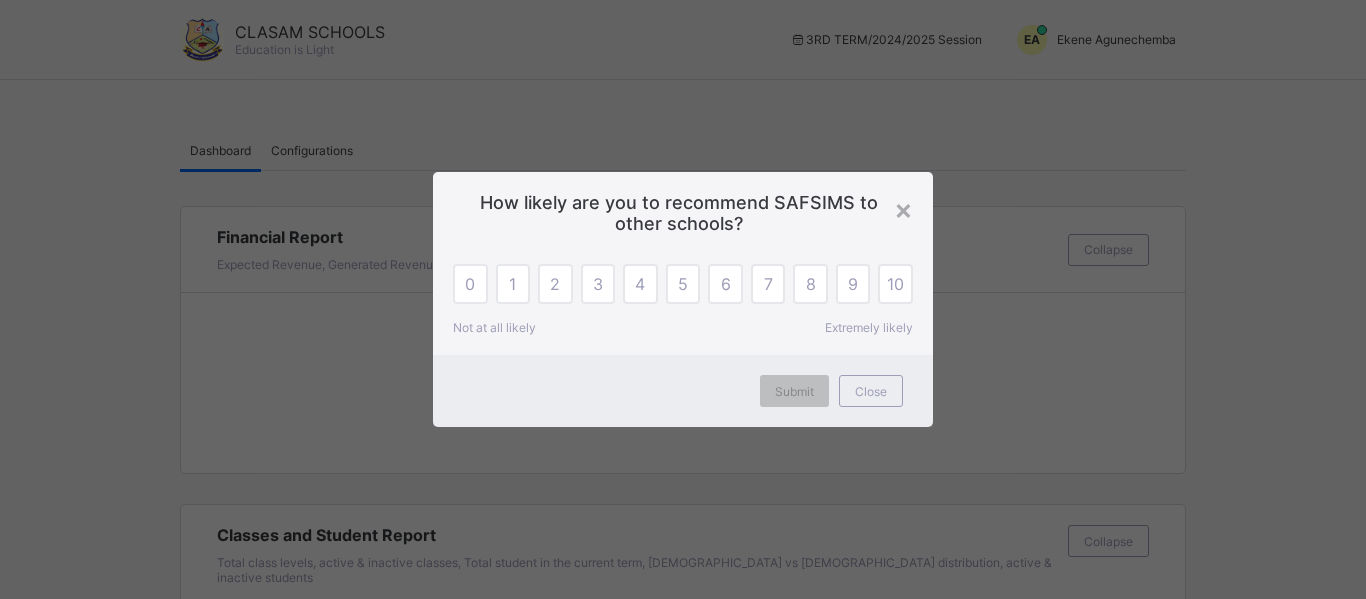 scroll, scrollTop: 0, scrollLeft: 0, axis: both 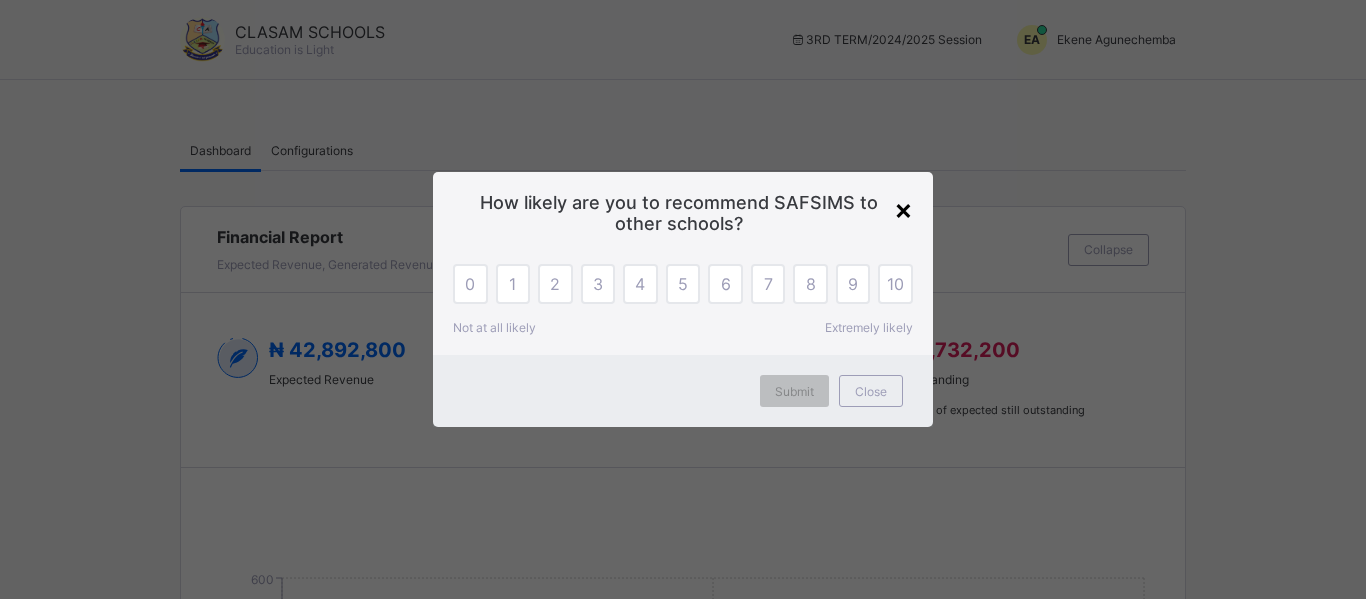 click on "×" at bounding box center [903, 209] 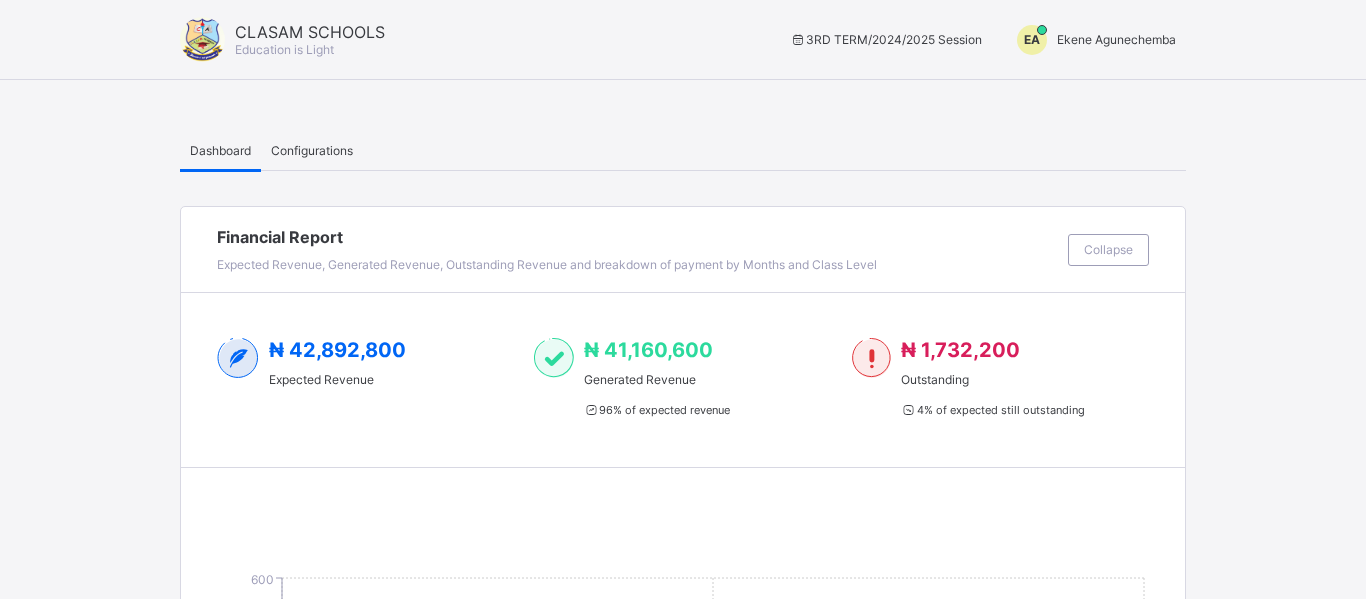 click on "Ekene Agunechemba" at bounding box center [1116, 39] 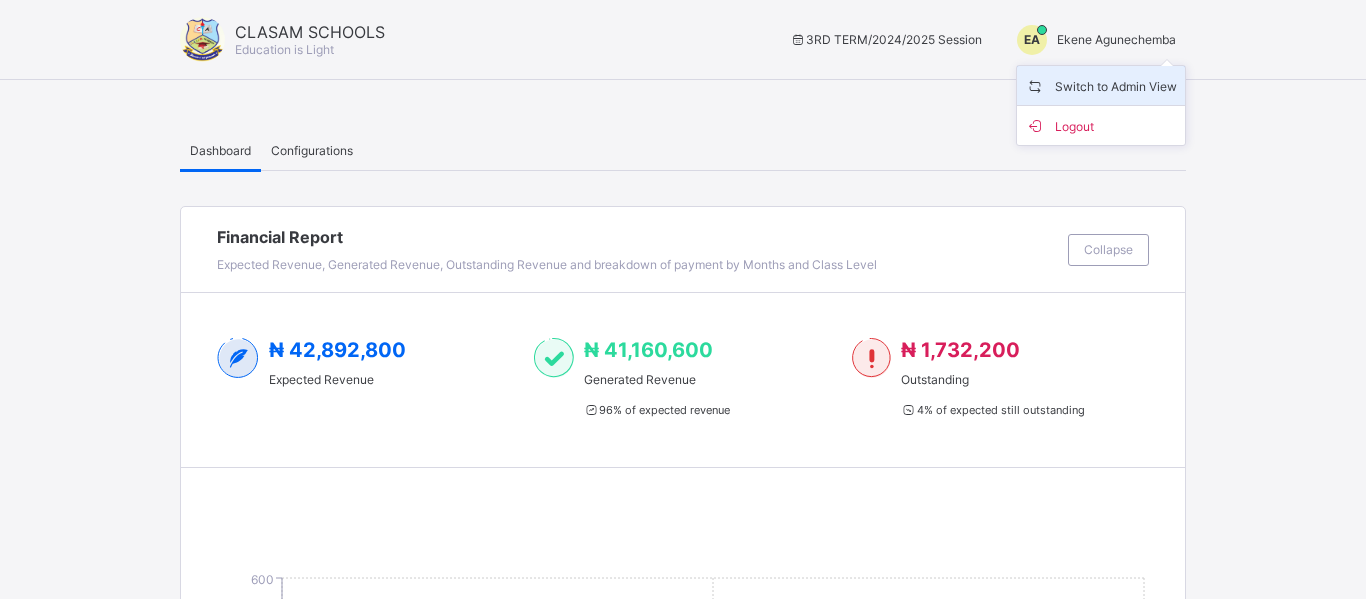 click on "Switch to Admin View" at bounding box center [1101, 85] 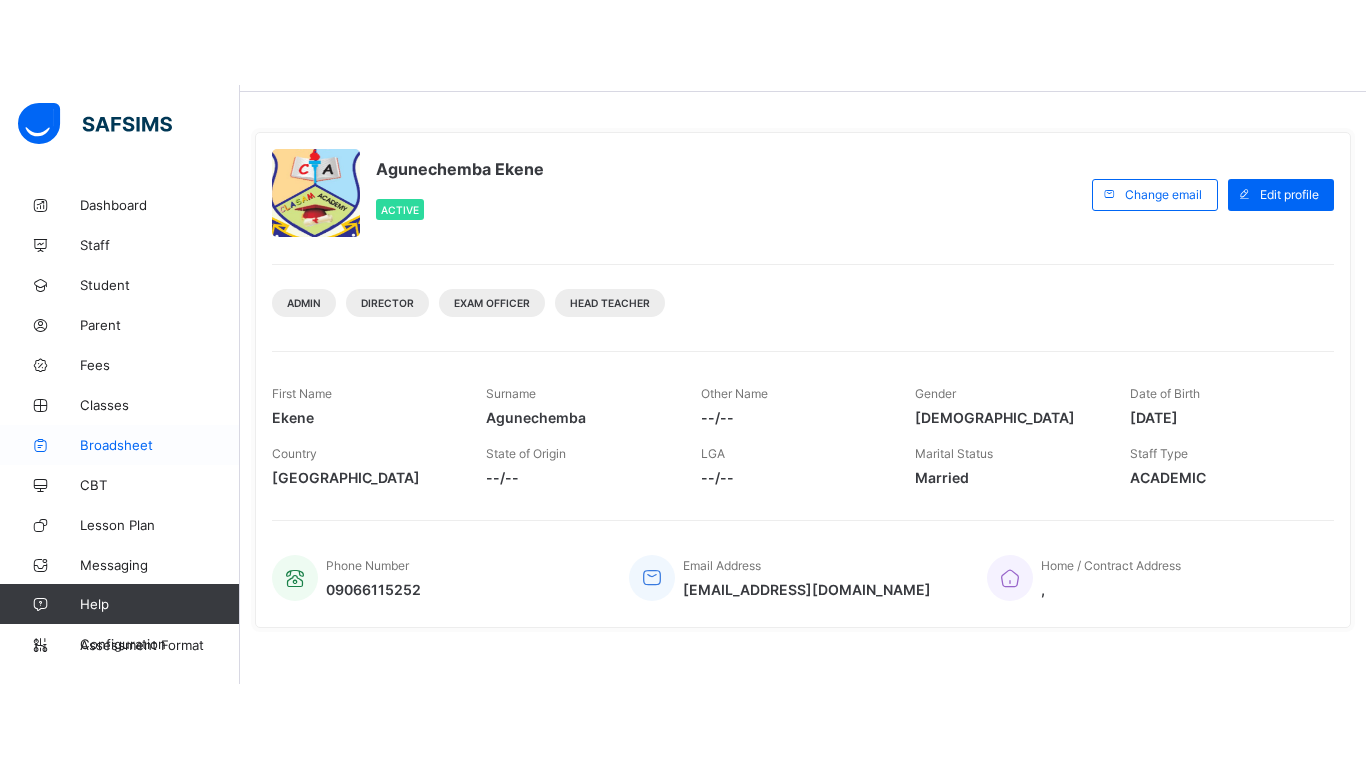 scroll, scrollTop: 143, scrollLeft: 0, axis: vertical 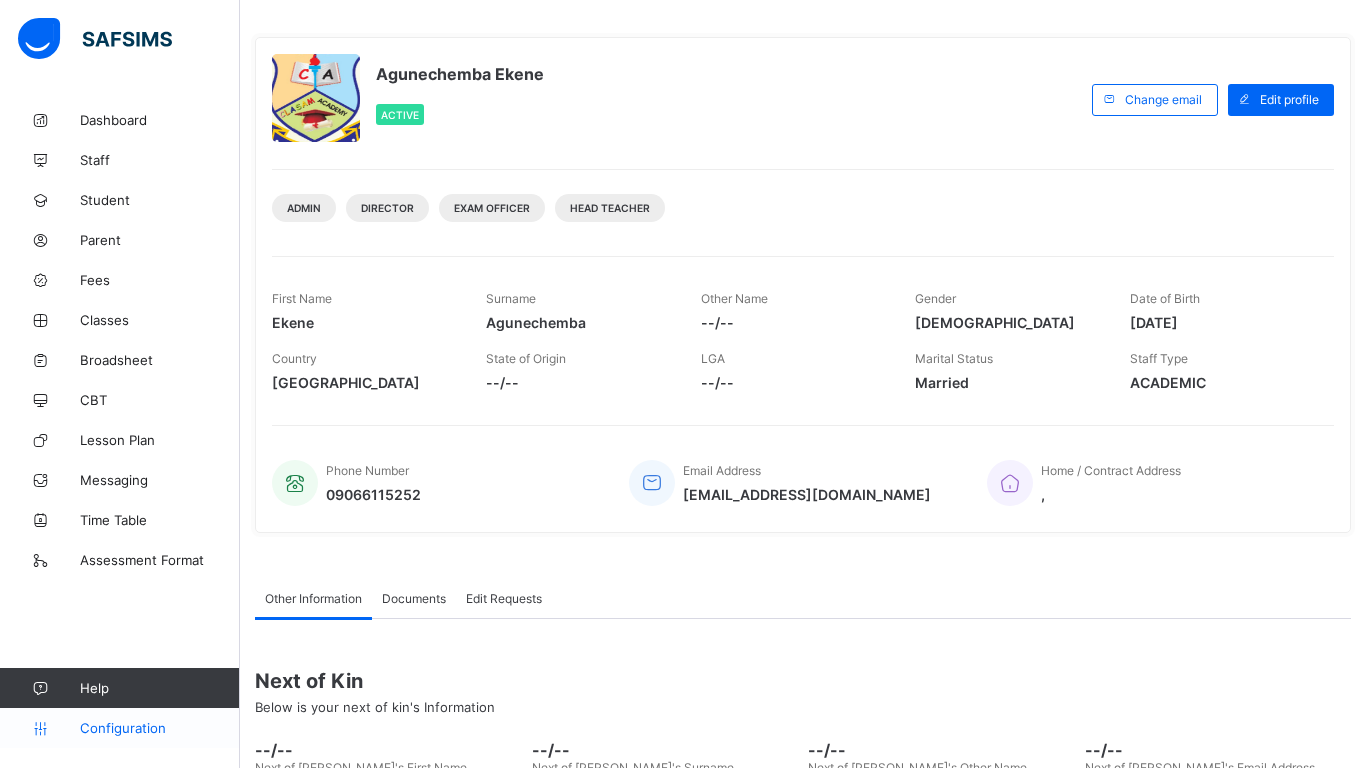 click on "Configuration" at bounding box center [159, 728] 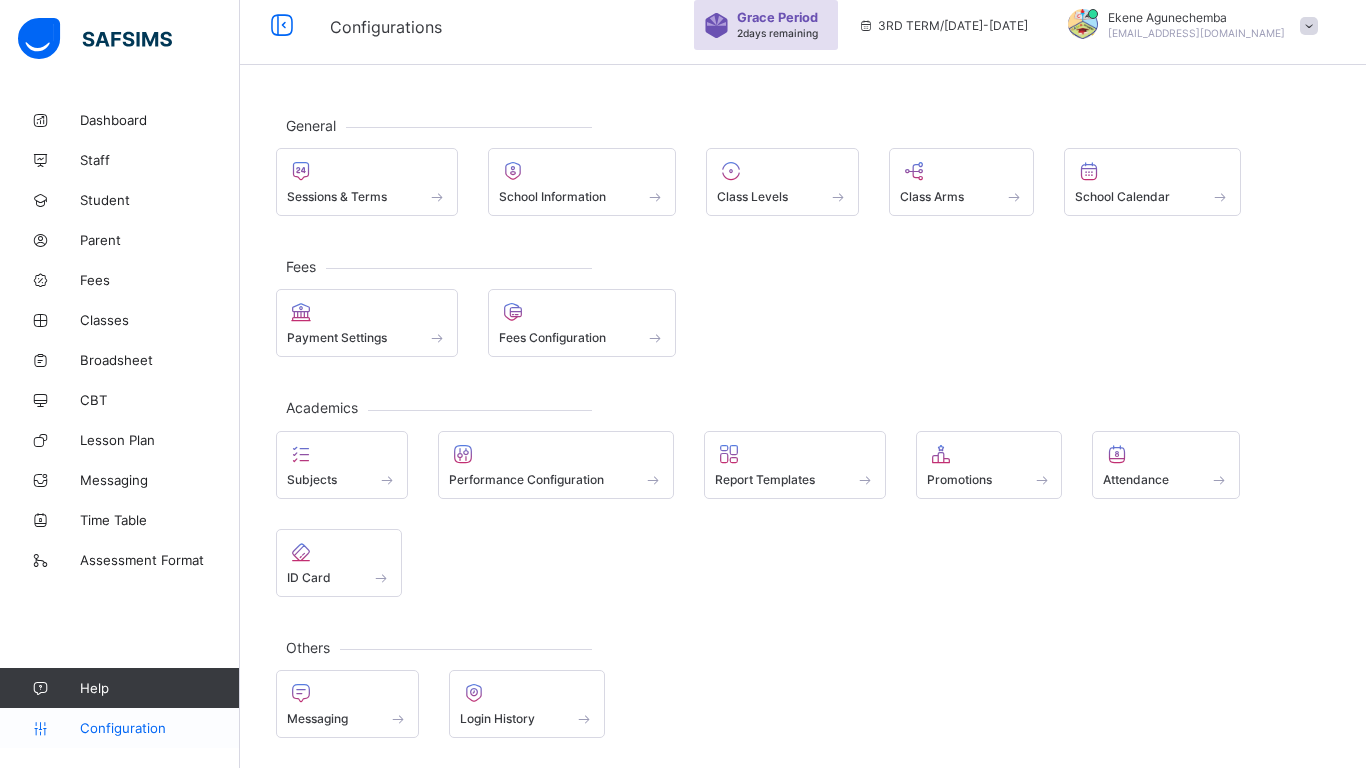 scroll, scrollTop: 75, scrollLeft: 0, axis: vertical 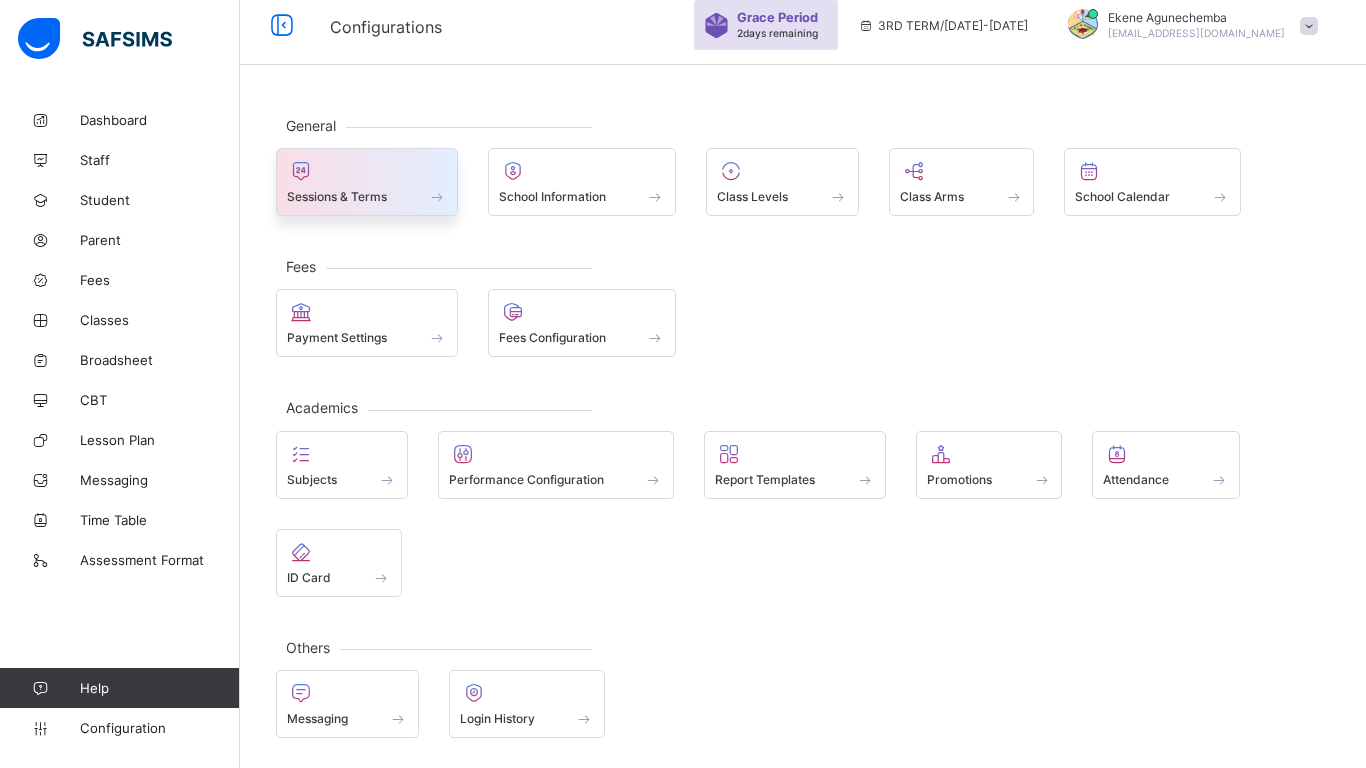 click on "Sessions & Terms" at bounding box center [337, 196] 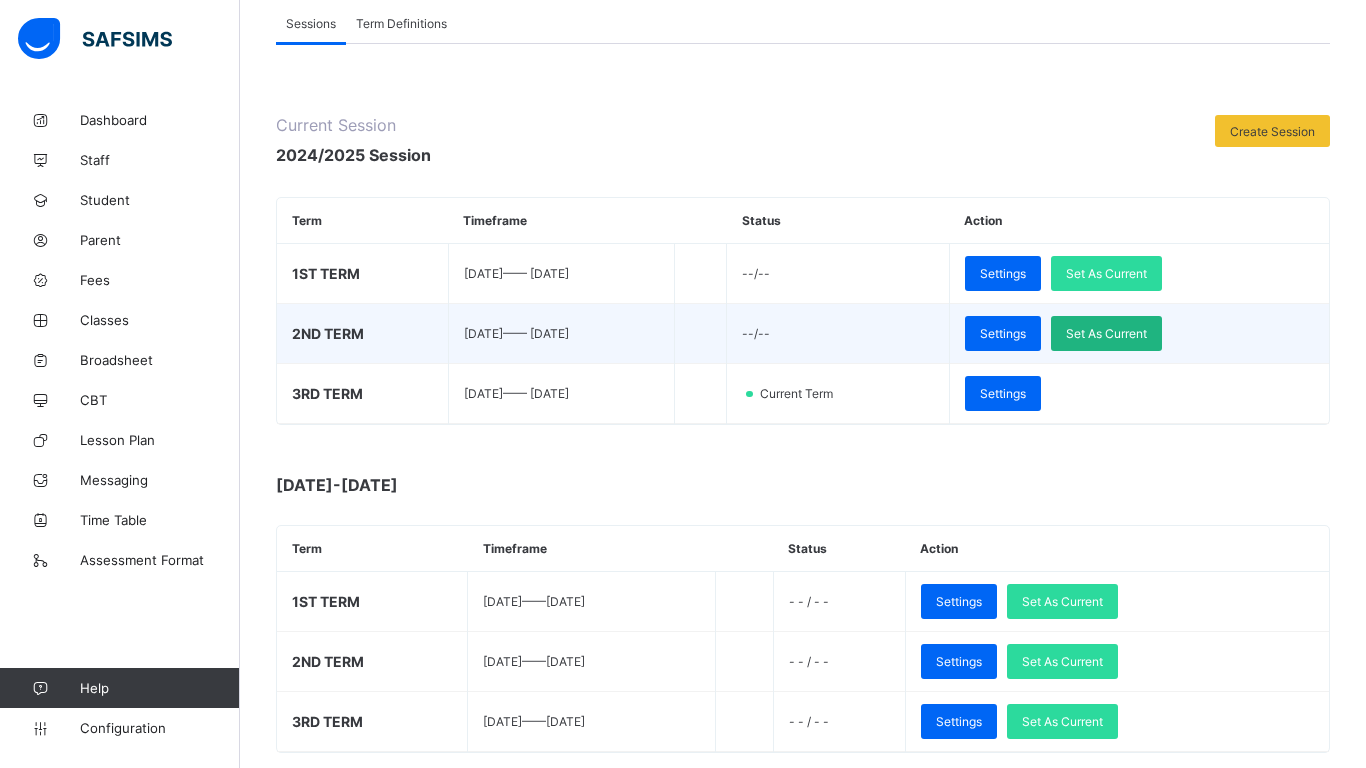 scroll, scrollTop: 223, scrollLeft: 0, axis: vertical 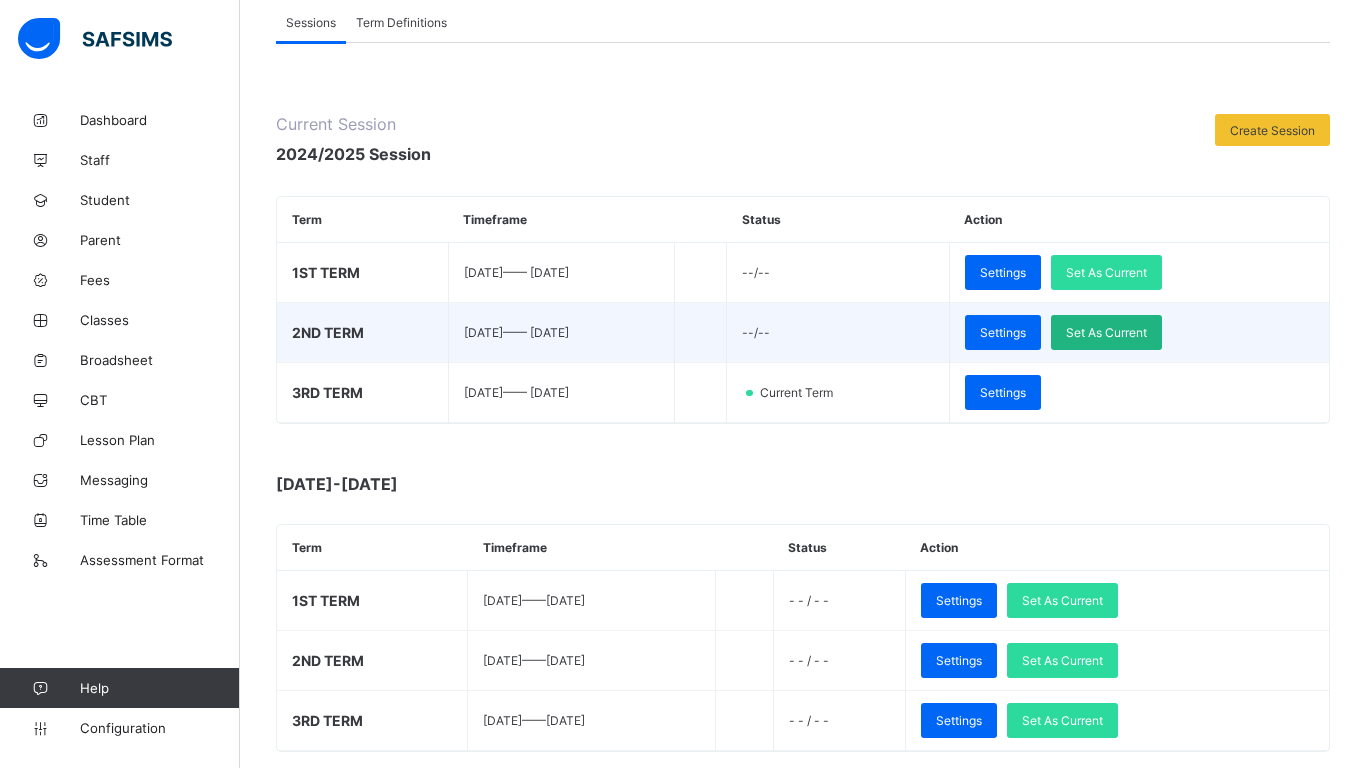 click on "Set As Current" at bounding box center [1106, 332] 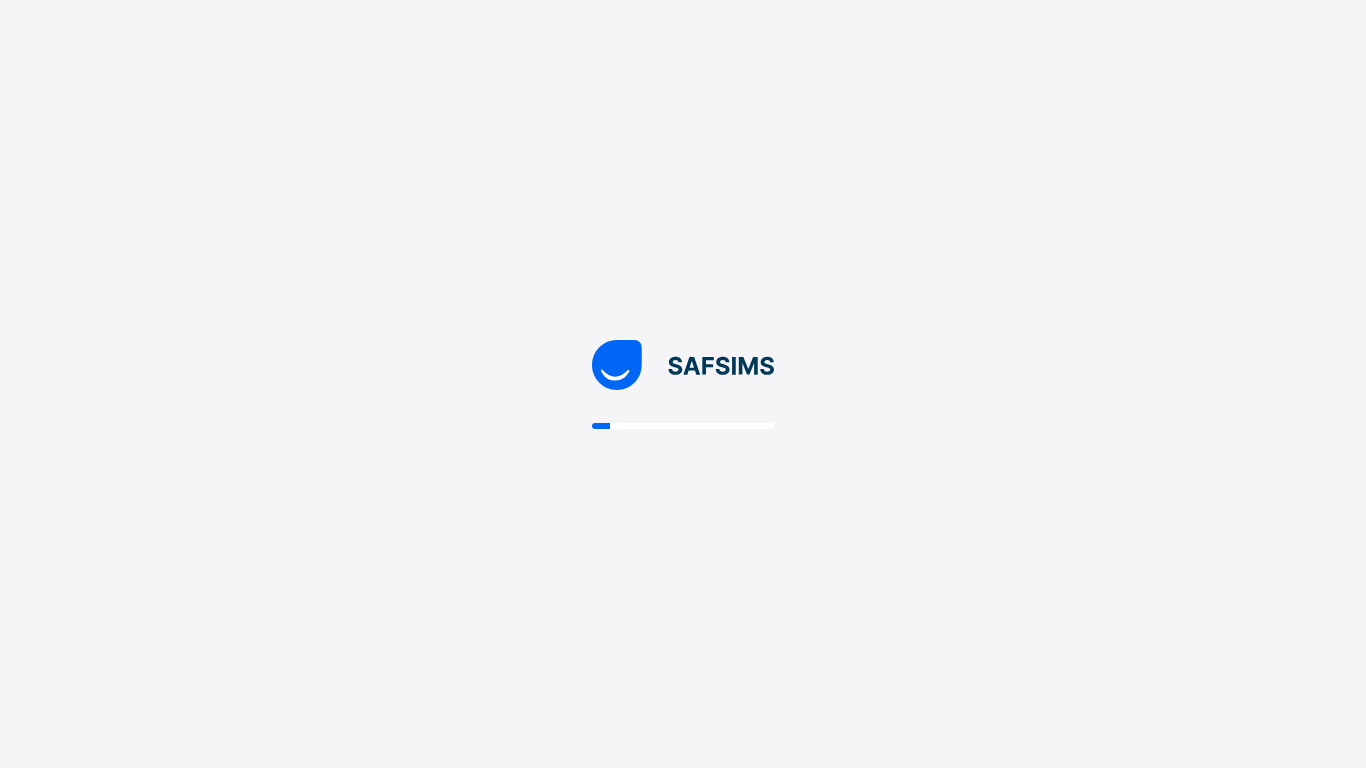 scroll, scrollTop: 0, scrollLeft: 0, axis: both 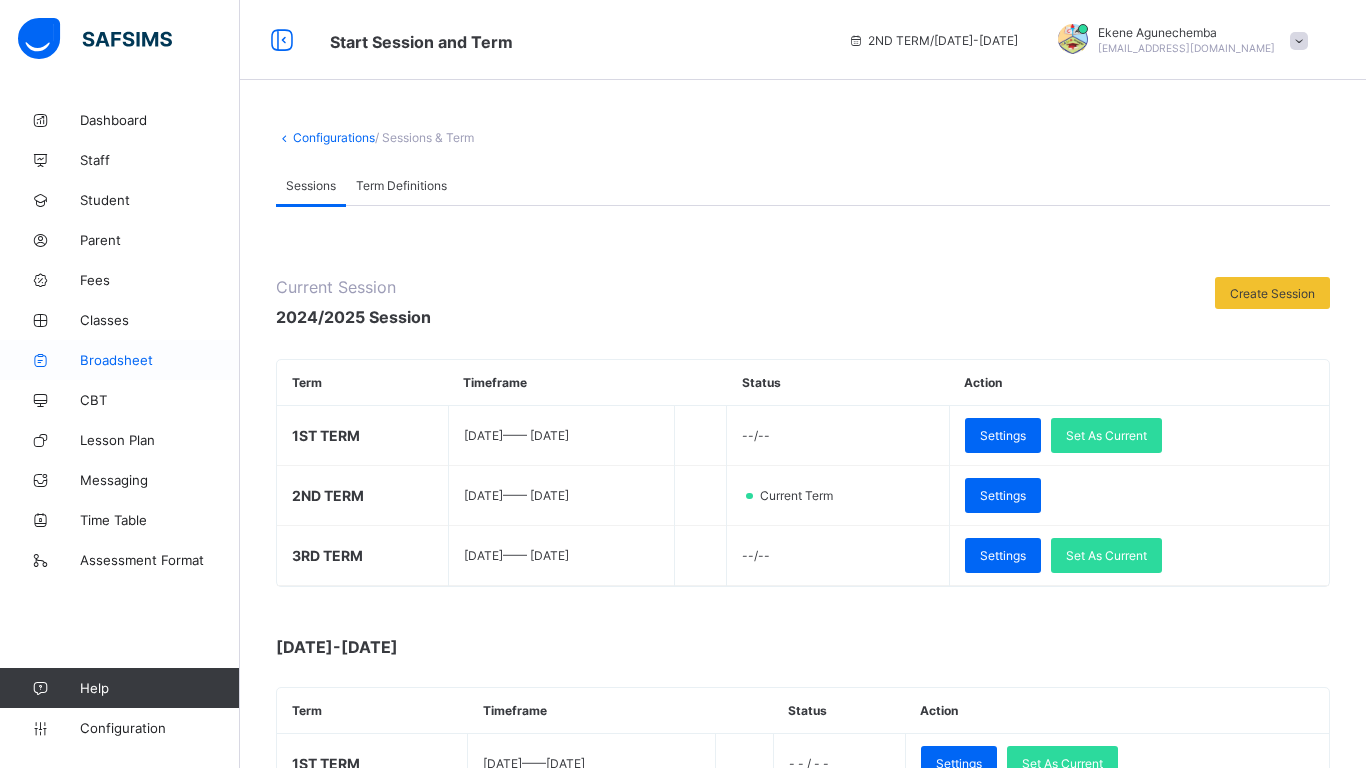 click on "Broadsheet" at bounding box center [160, 360] 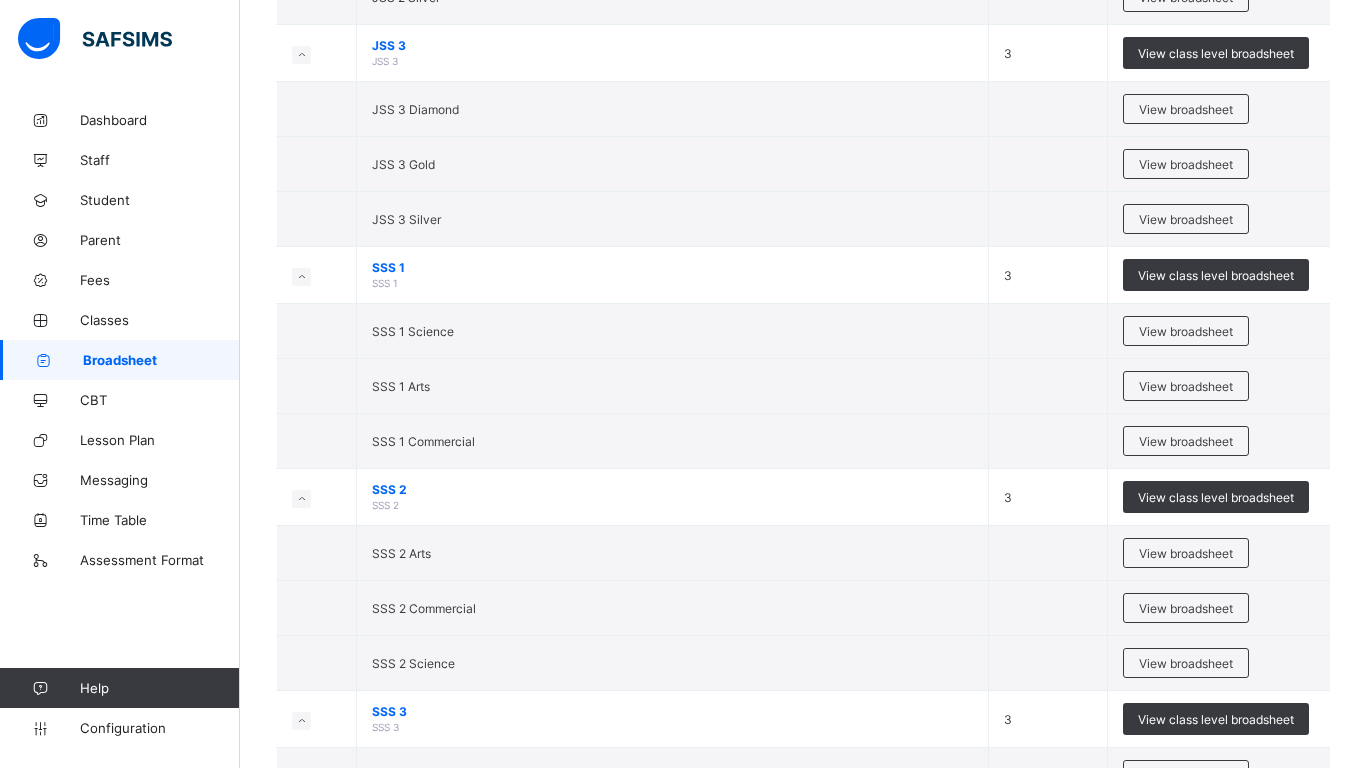 scroll, scrollTop: 4169, scrollLeft: 0, axis: vertical 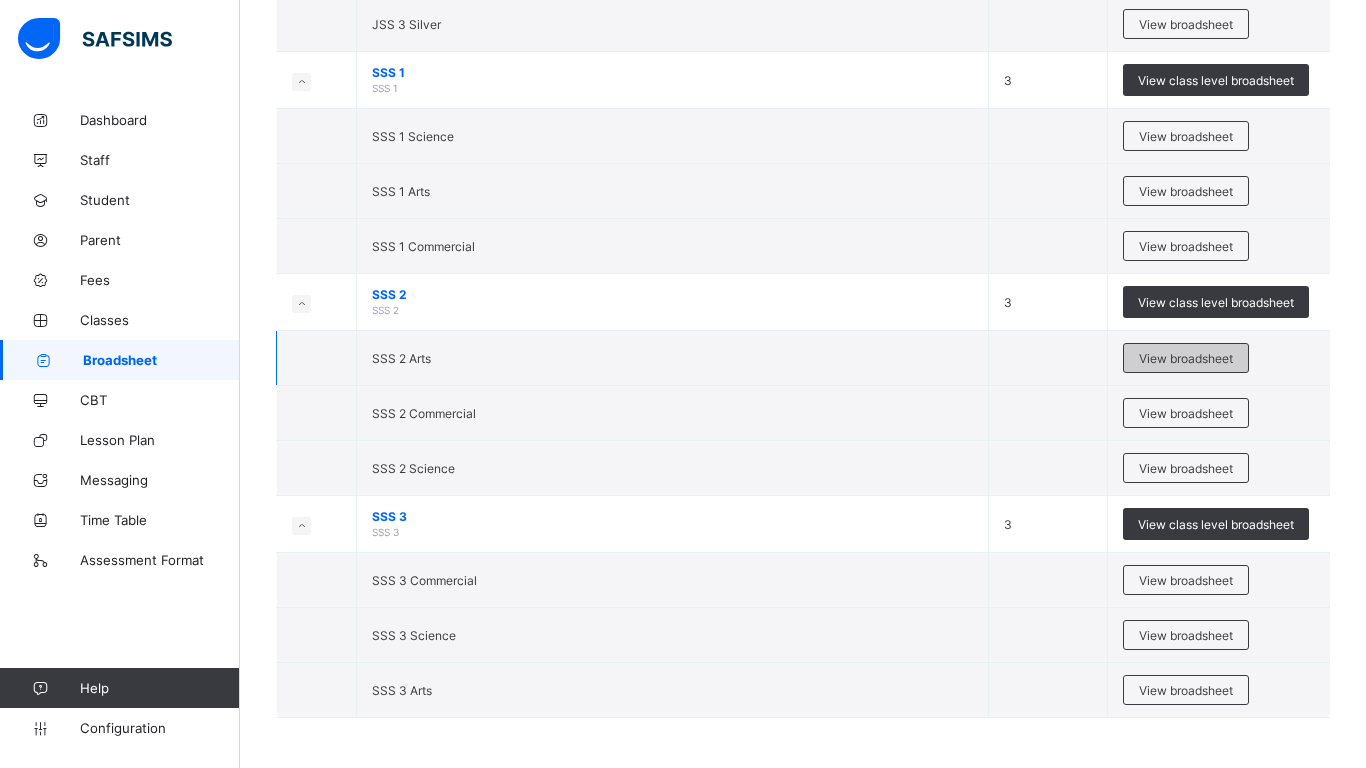 click on "View broadsheet" at bounding box center [1186, 358] 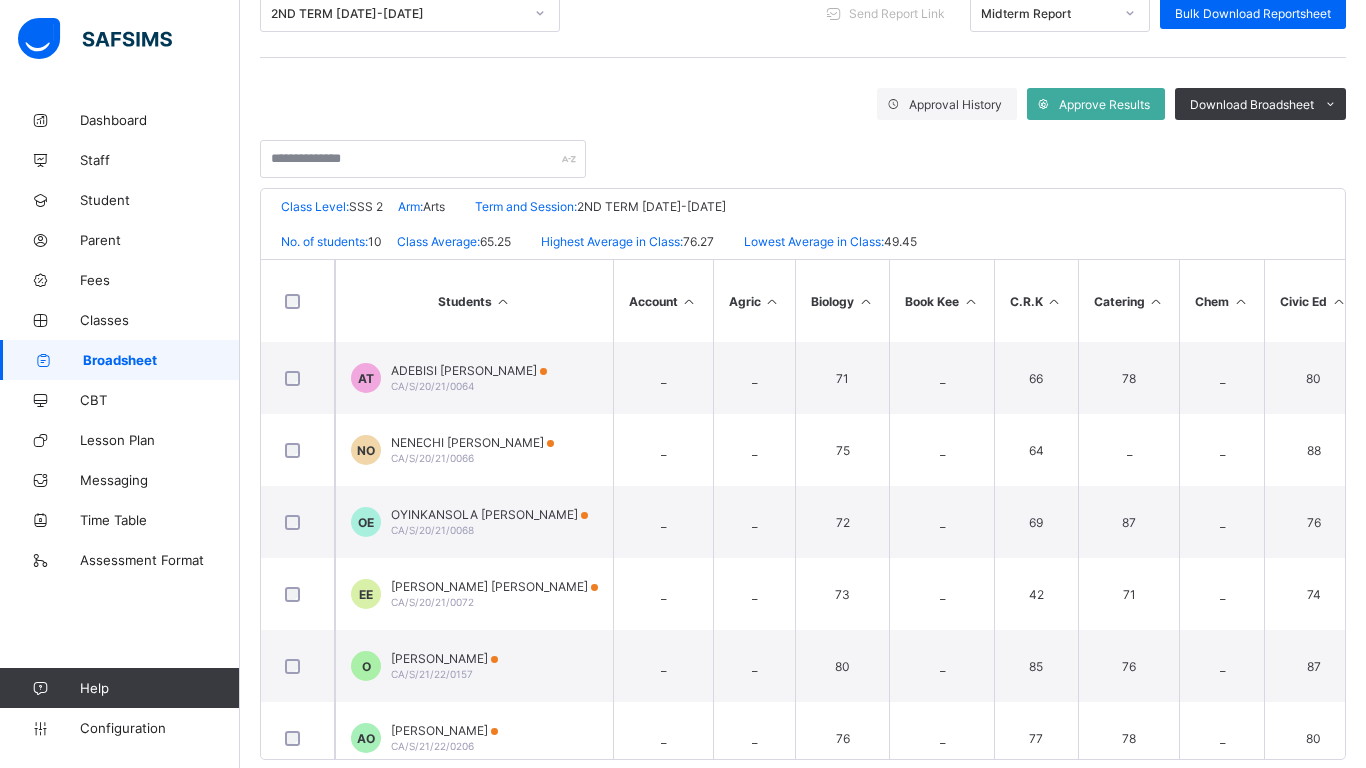 scroll, scrollTop: 282, scrollLeft: 0, axis: vertical 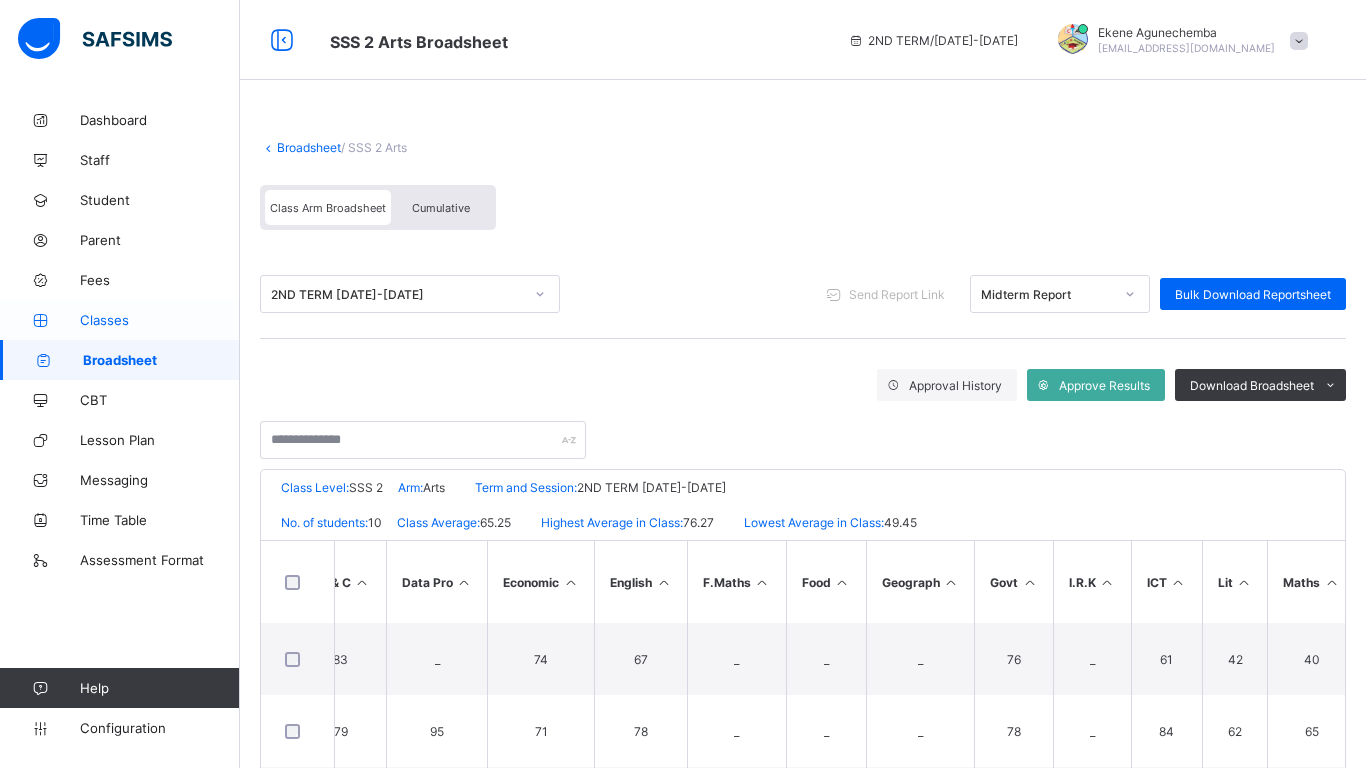 click on "Classes" at bounding box center (160, 320) 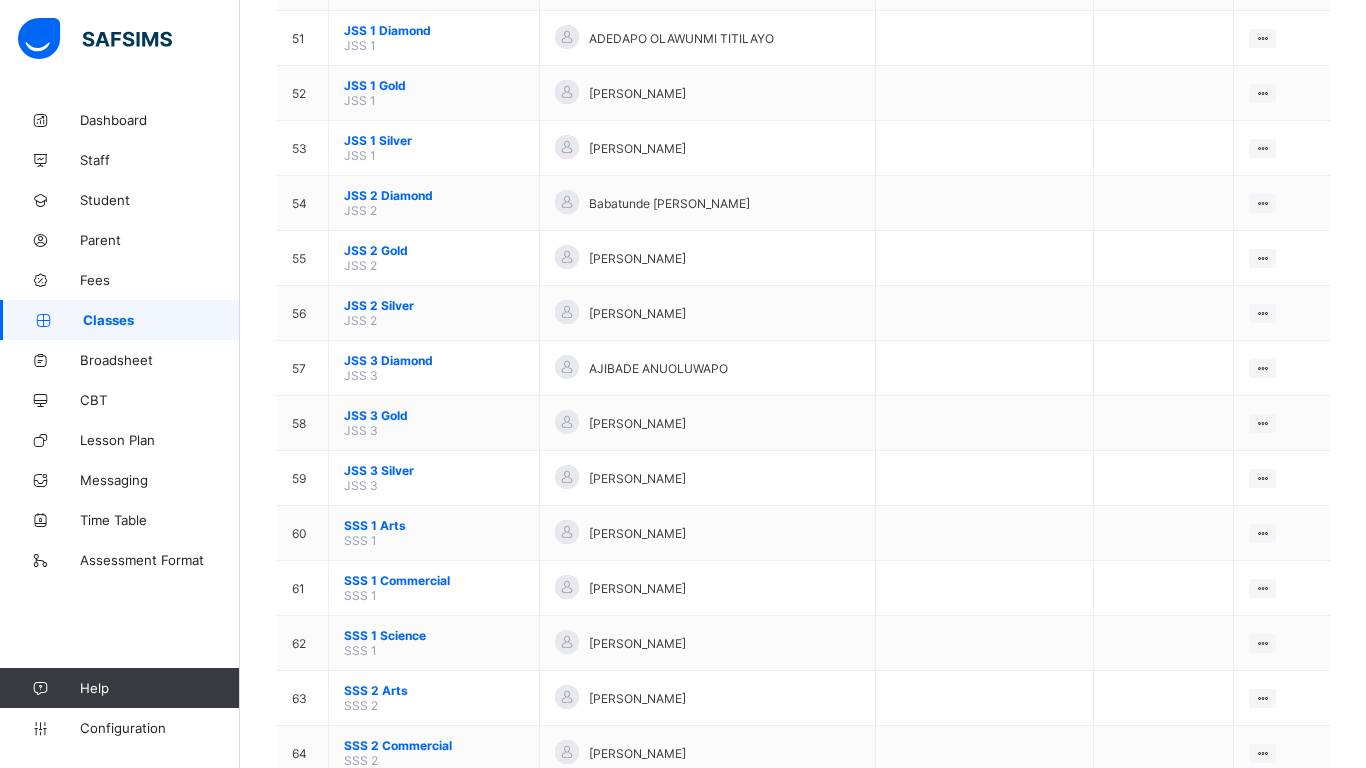 scroll, scrollTop: 3257, scrollLeft: 0, axis: vertical 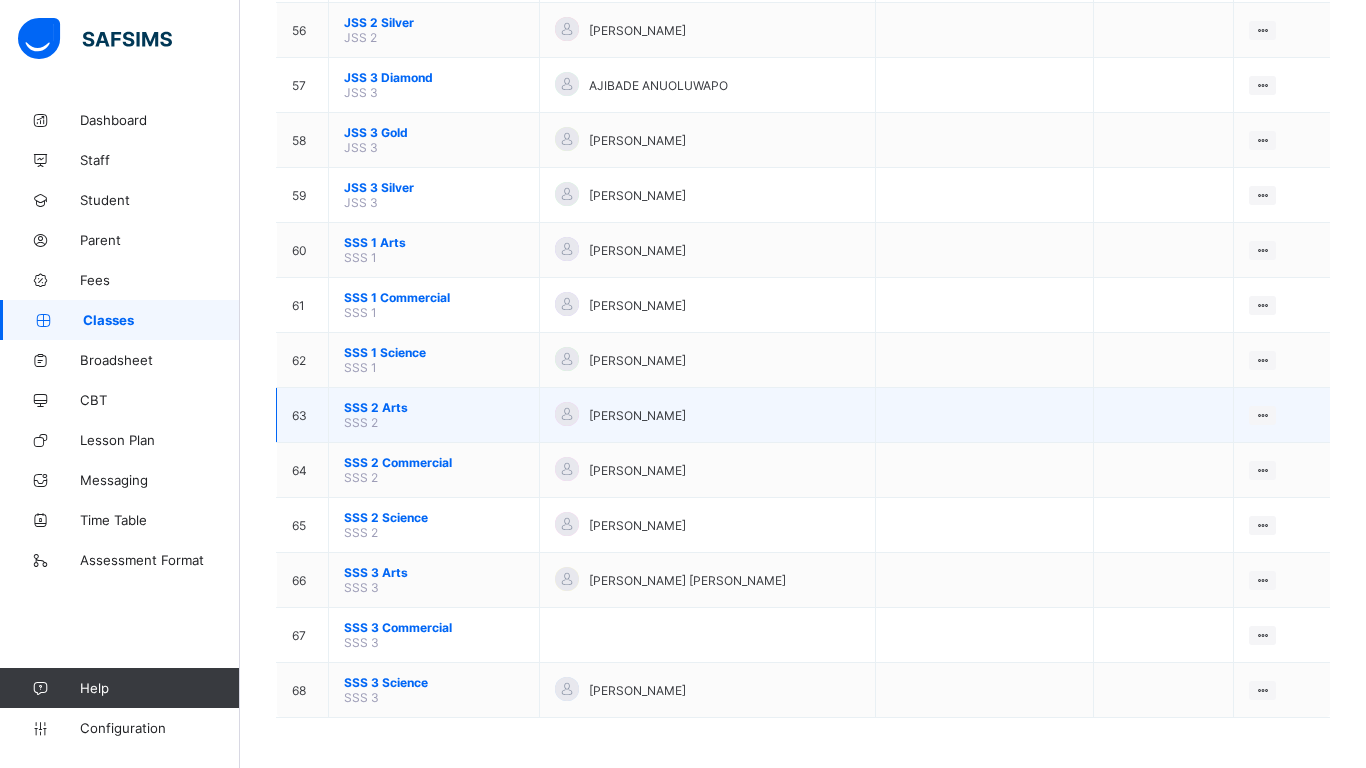 click on "SSS 2   Arts" at bounding box center (434, 407) 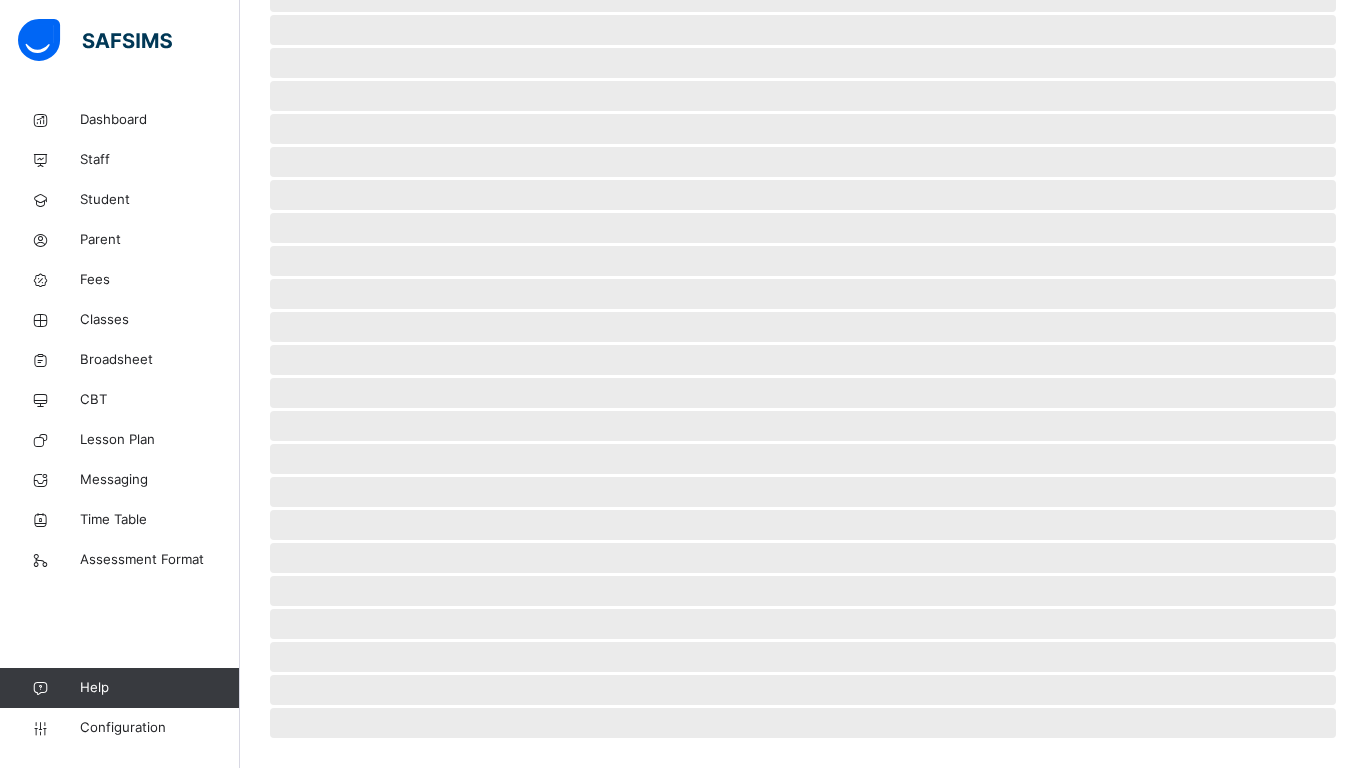 scroll, scrollTop: 0, scrollLeft: 0, axis: both 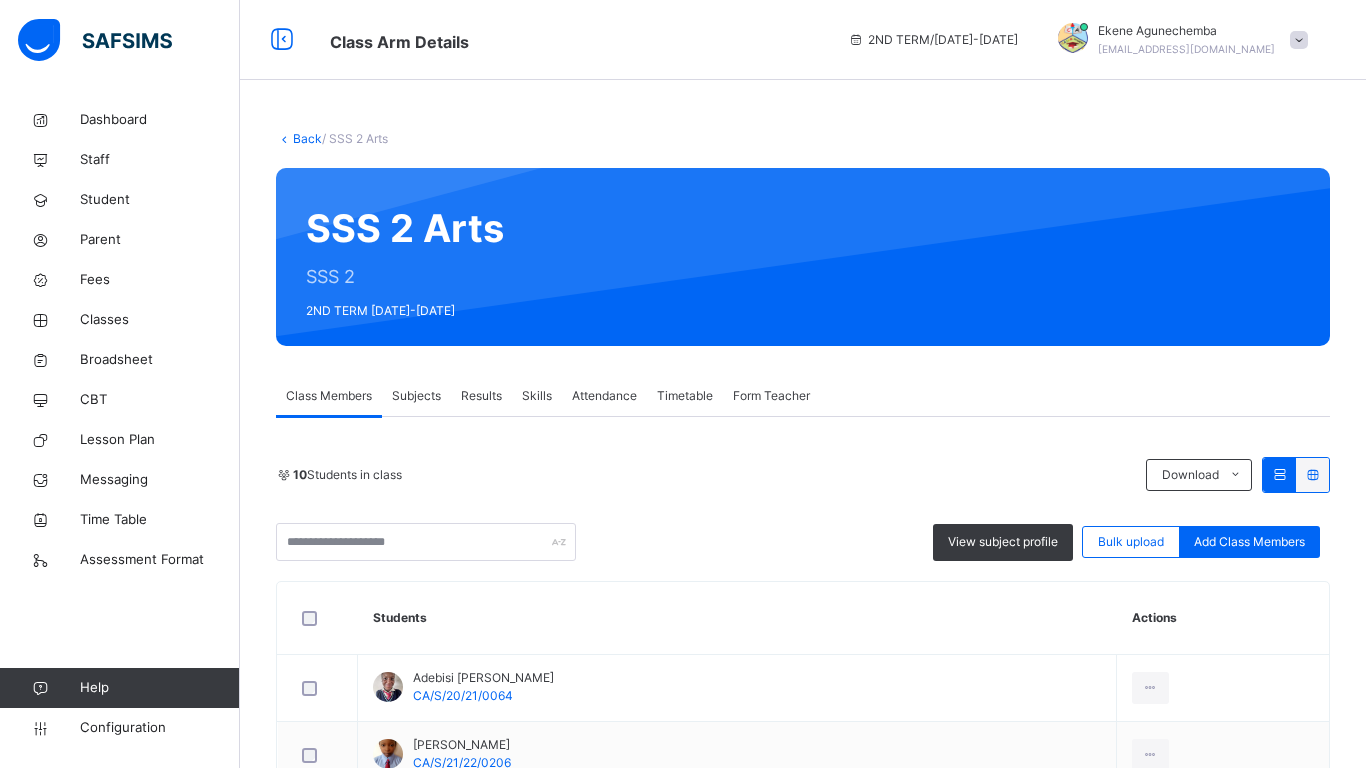 click on "Subjects" at bounding box center (416, 396) 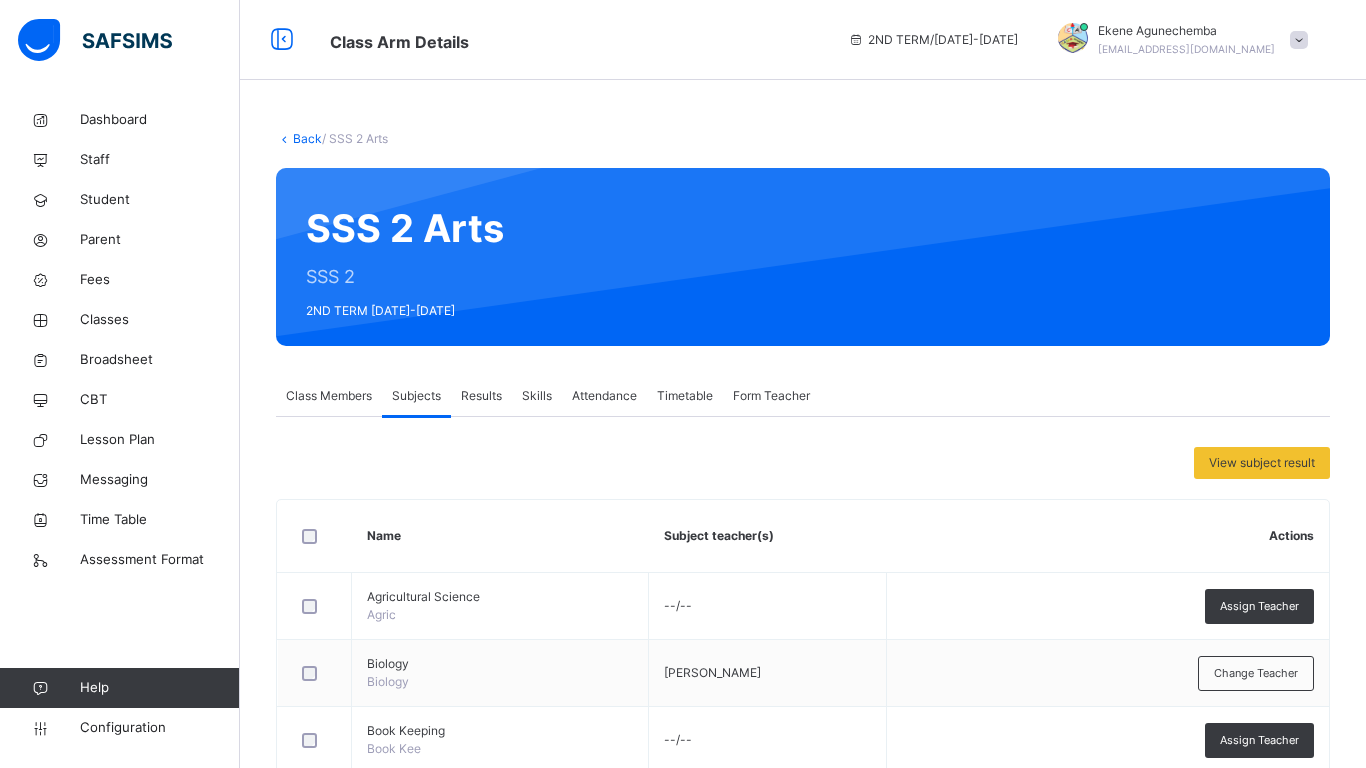 click on "Assess Students" at bounding box center (1002, 1745) 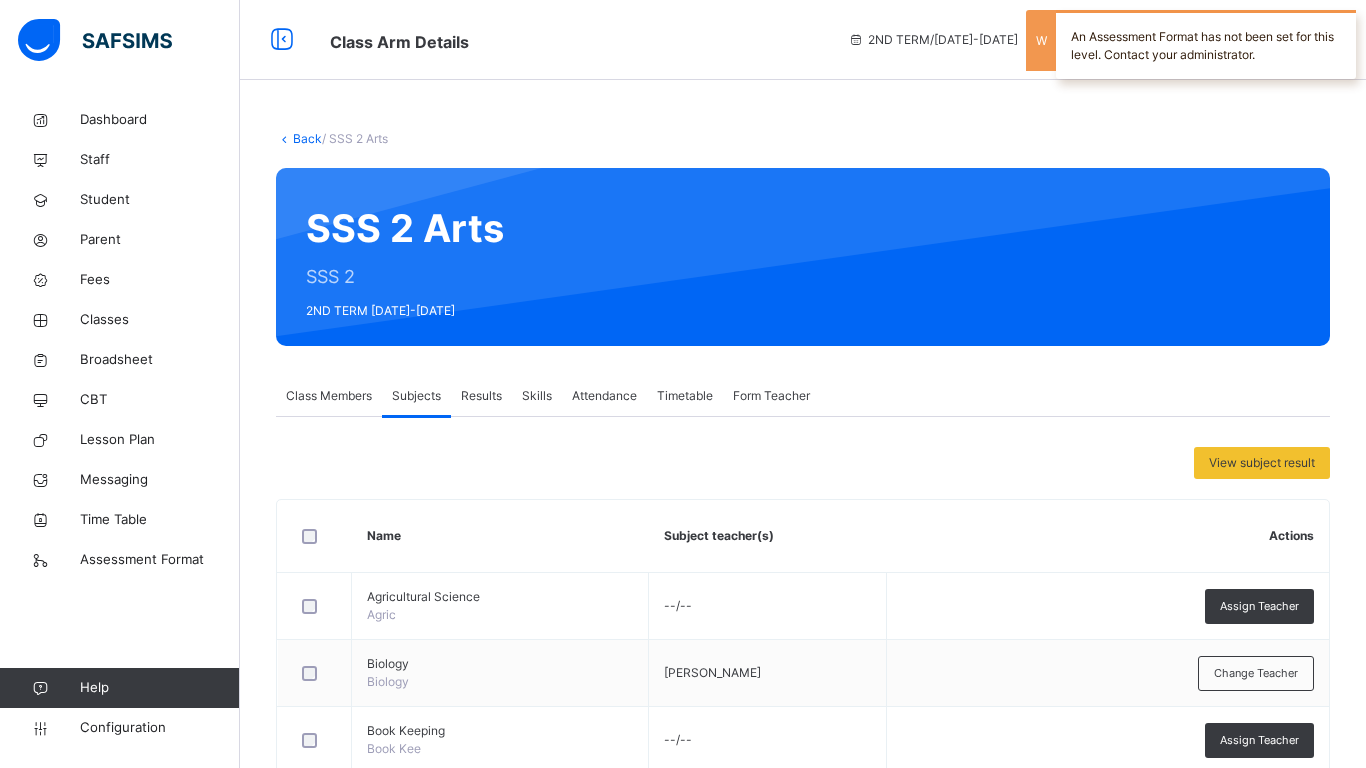 scroll, scrollTop: 1213, scrollLeft: 0, axis: vertical 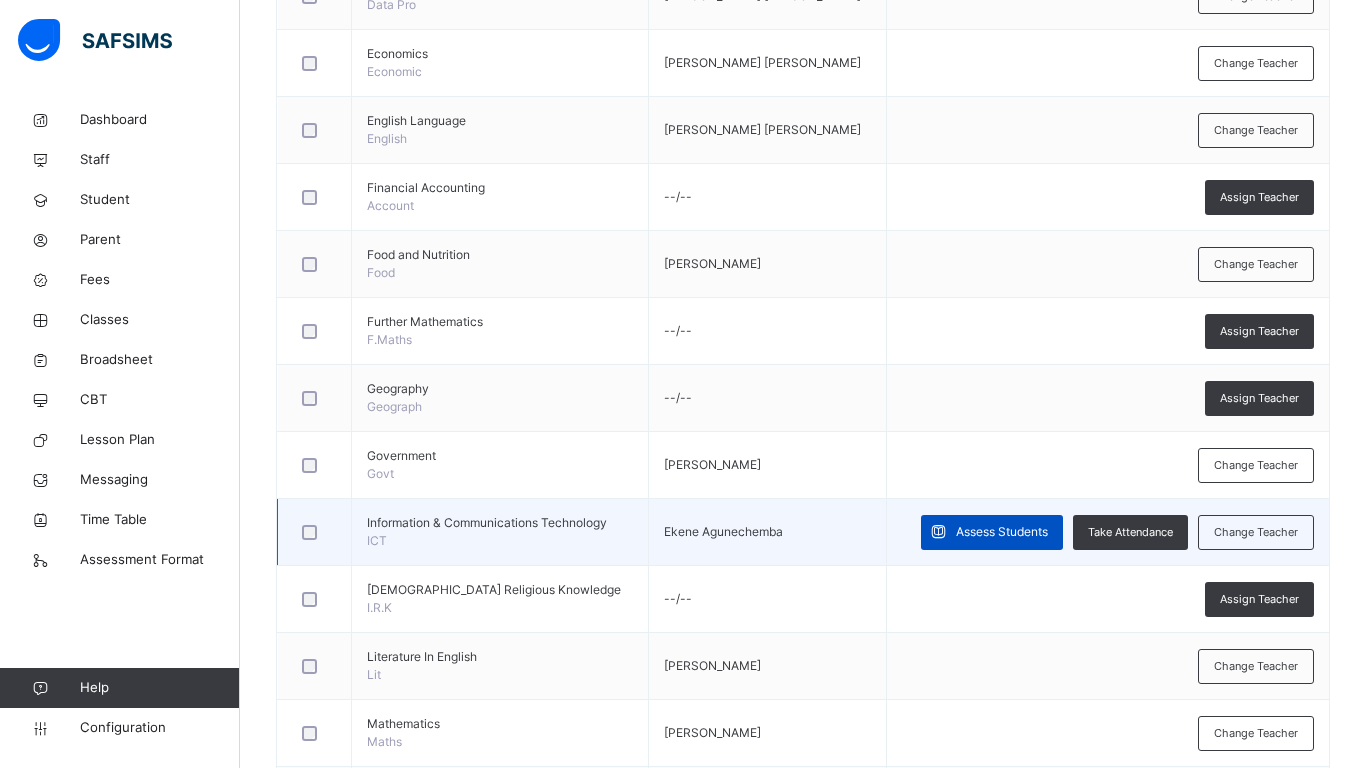 click on "Assess Students" at bounding box center (1002, 532) 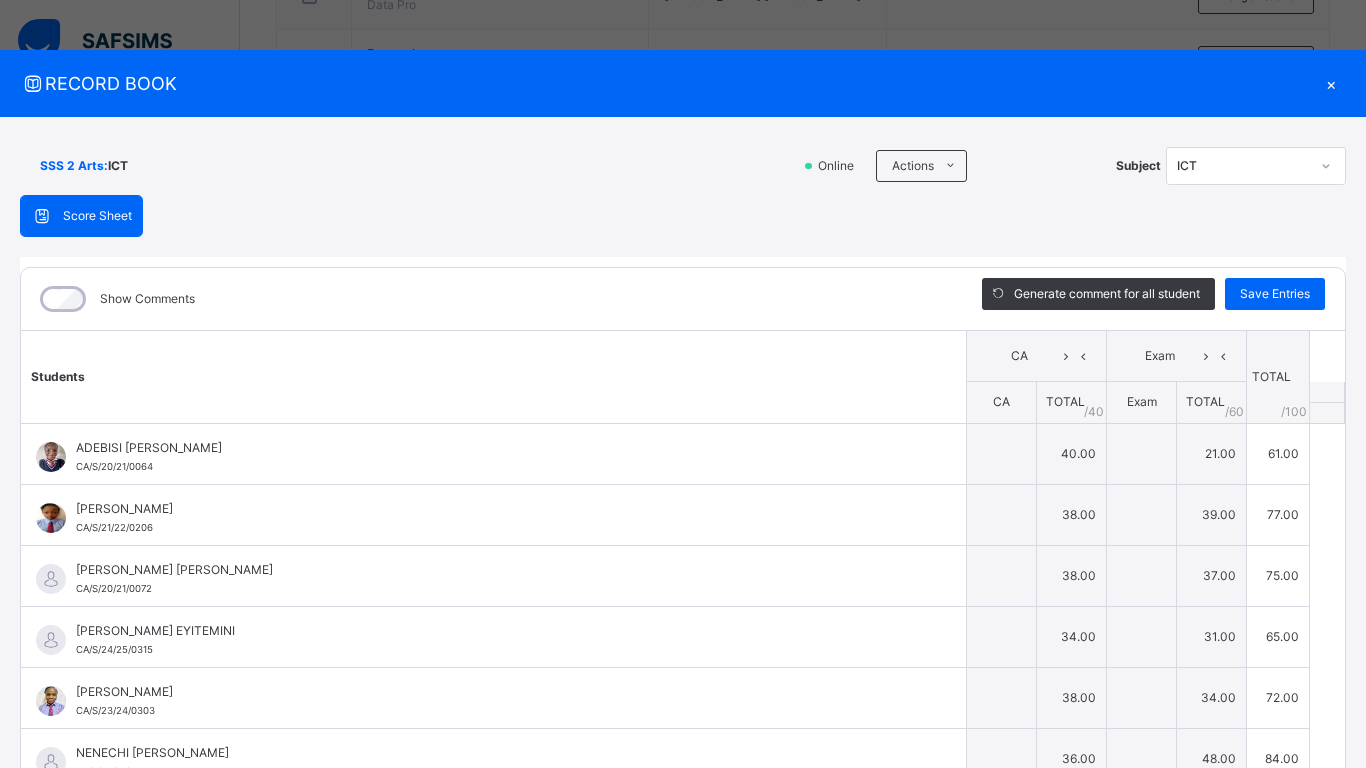 type on "**" 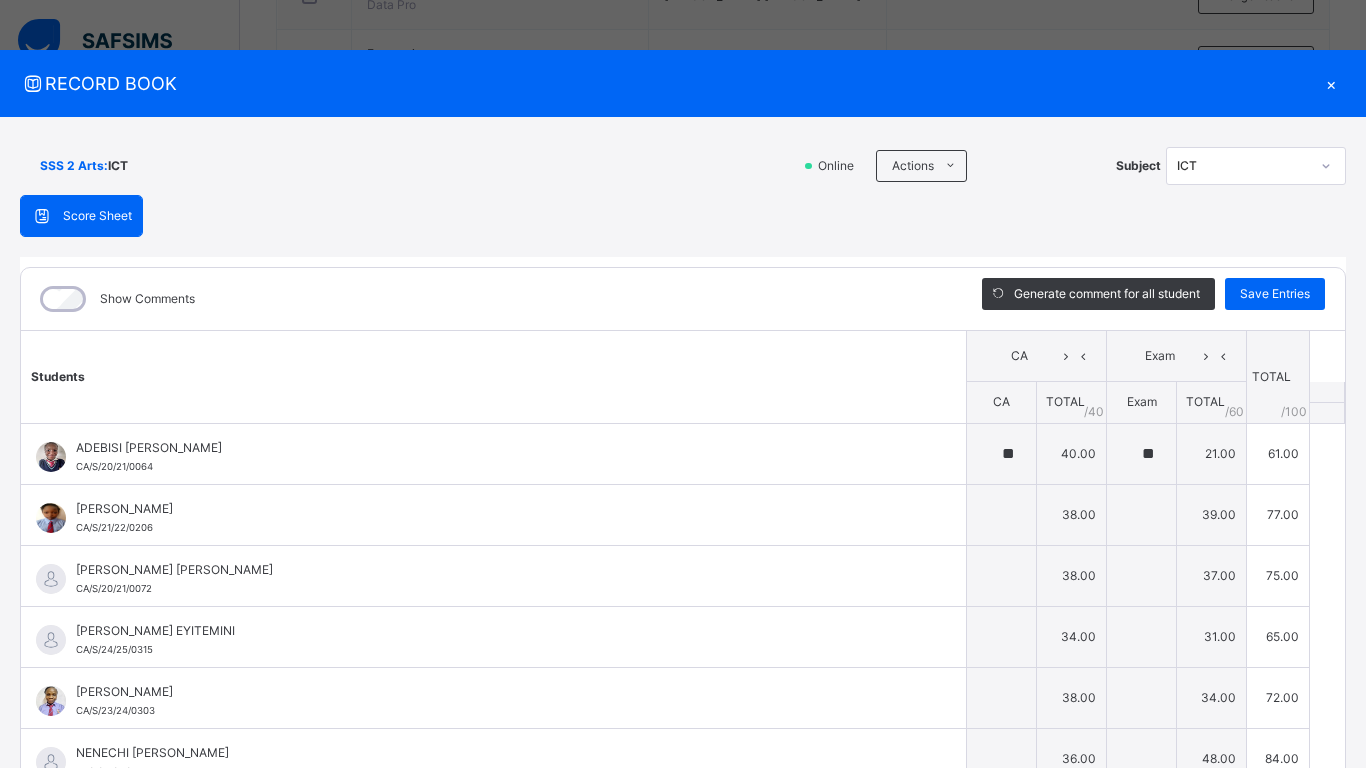 type on "**" 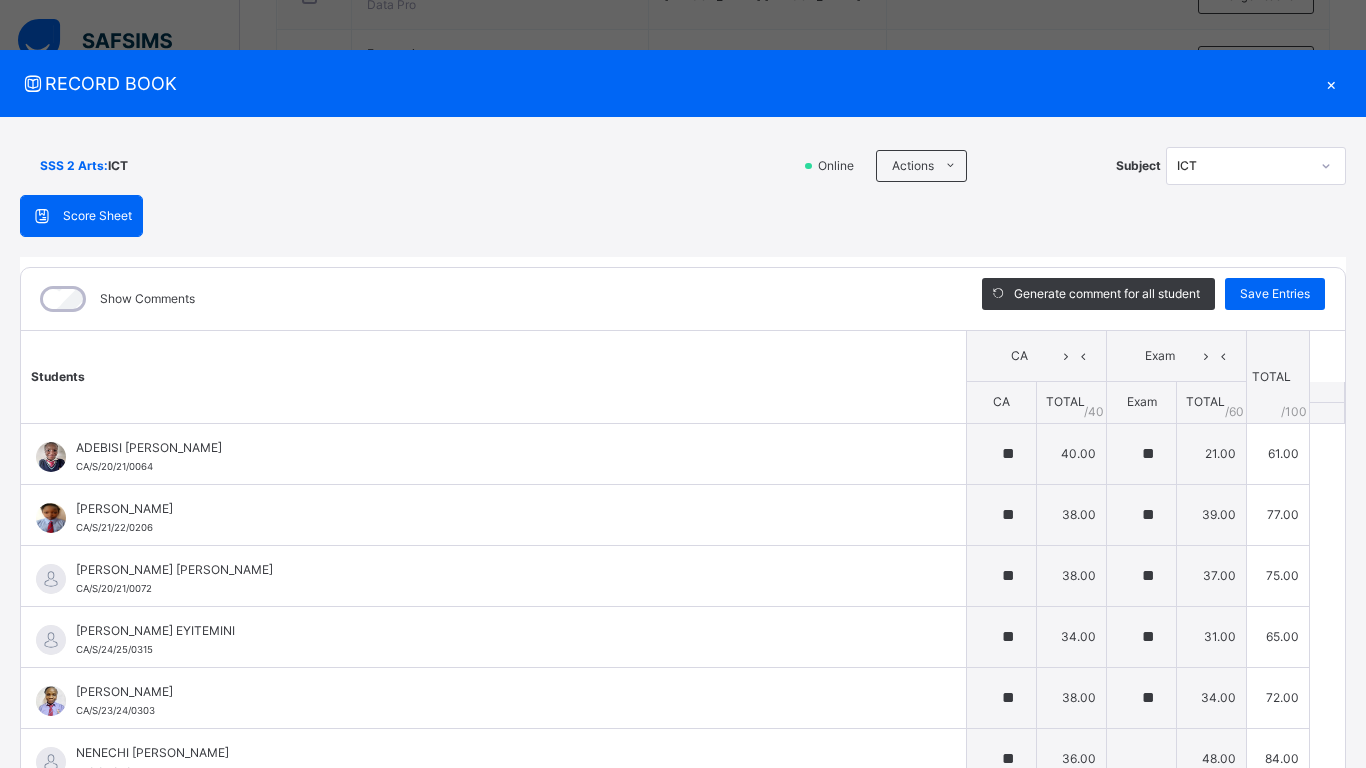 type on "**" 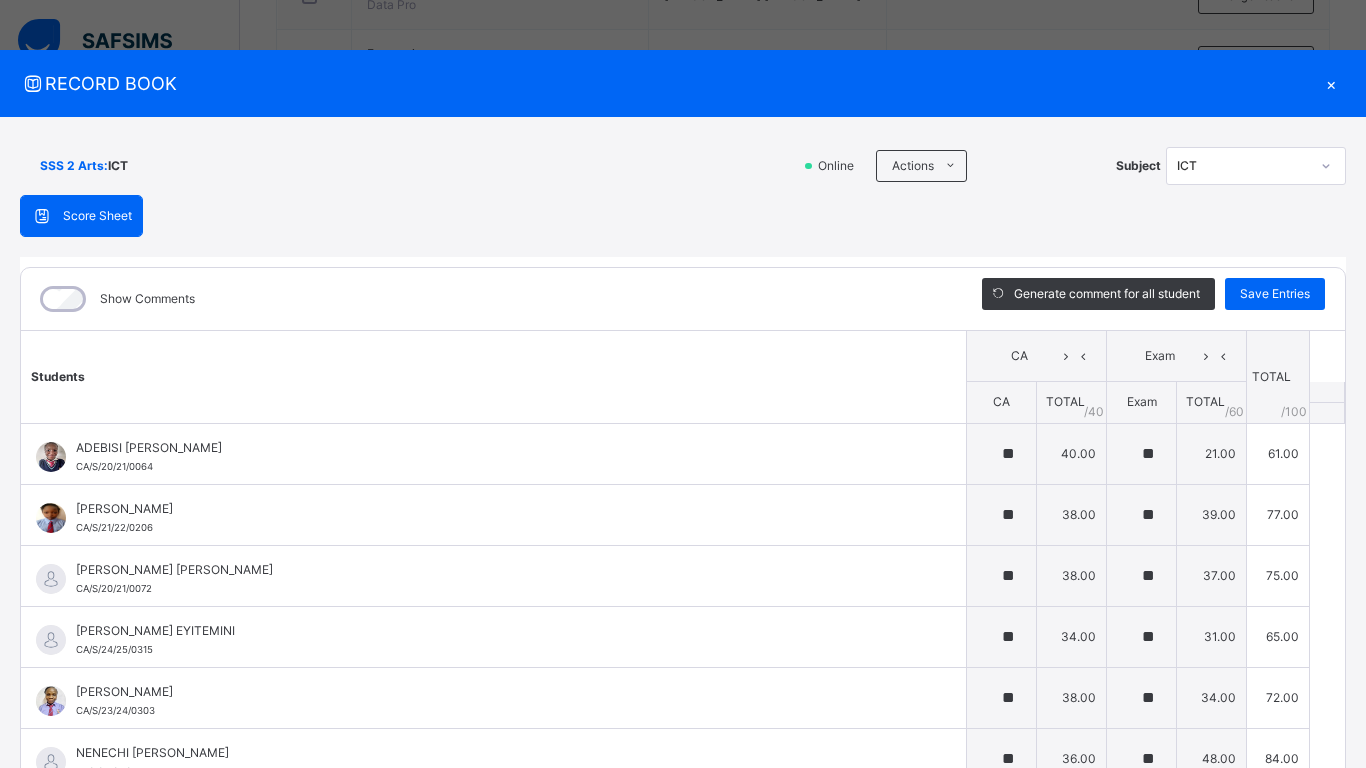 click on "×" at bounding box center (1331, 83) 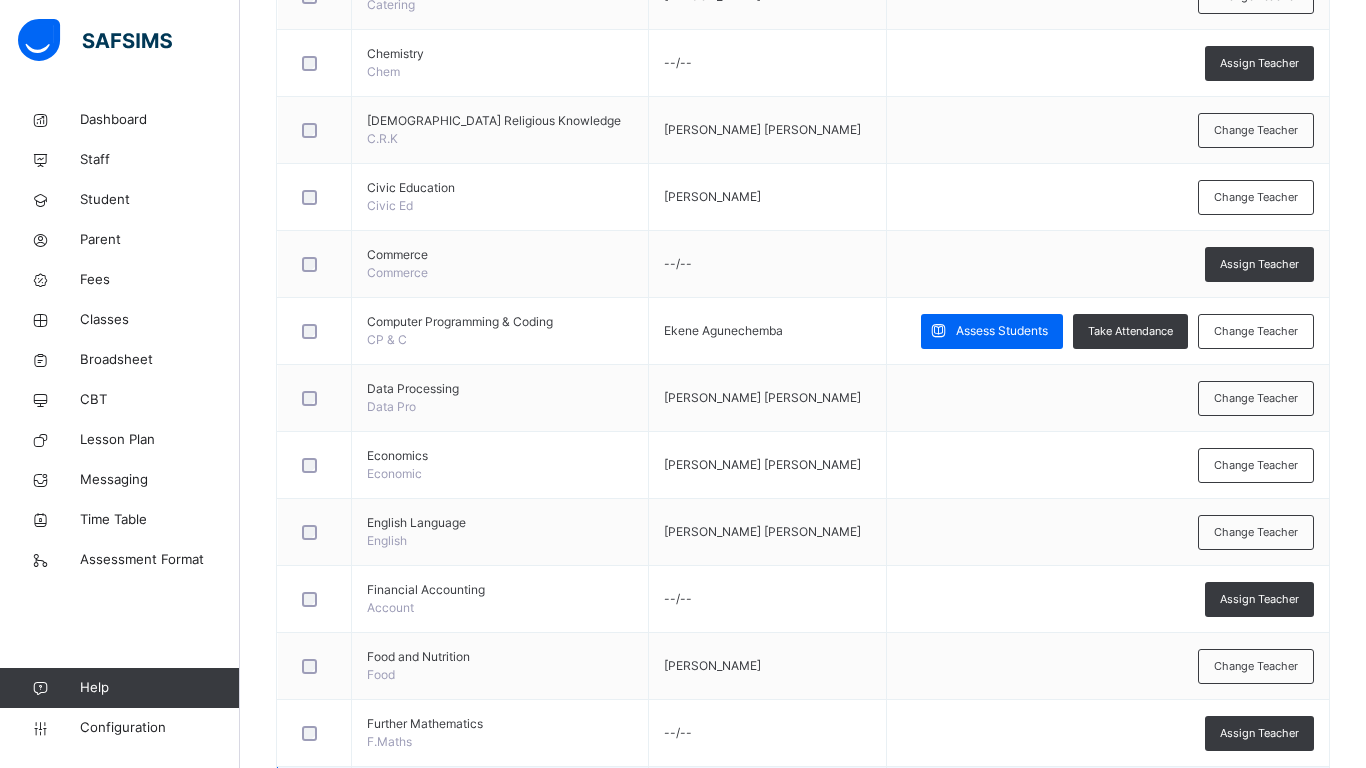 scroll, scrollTop: 783, scrollLeft: 0, axis: vertical 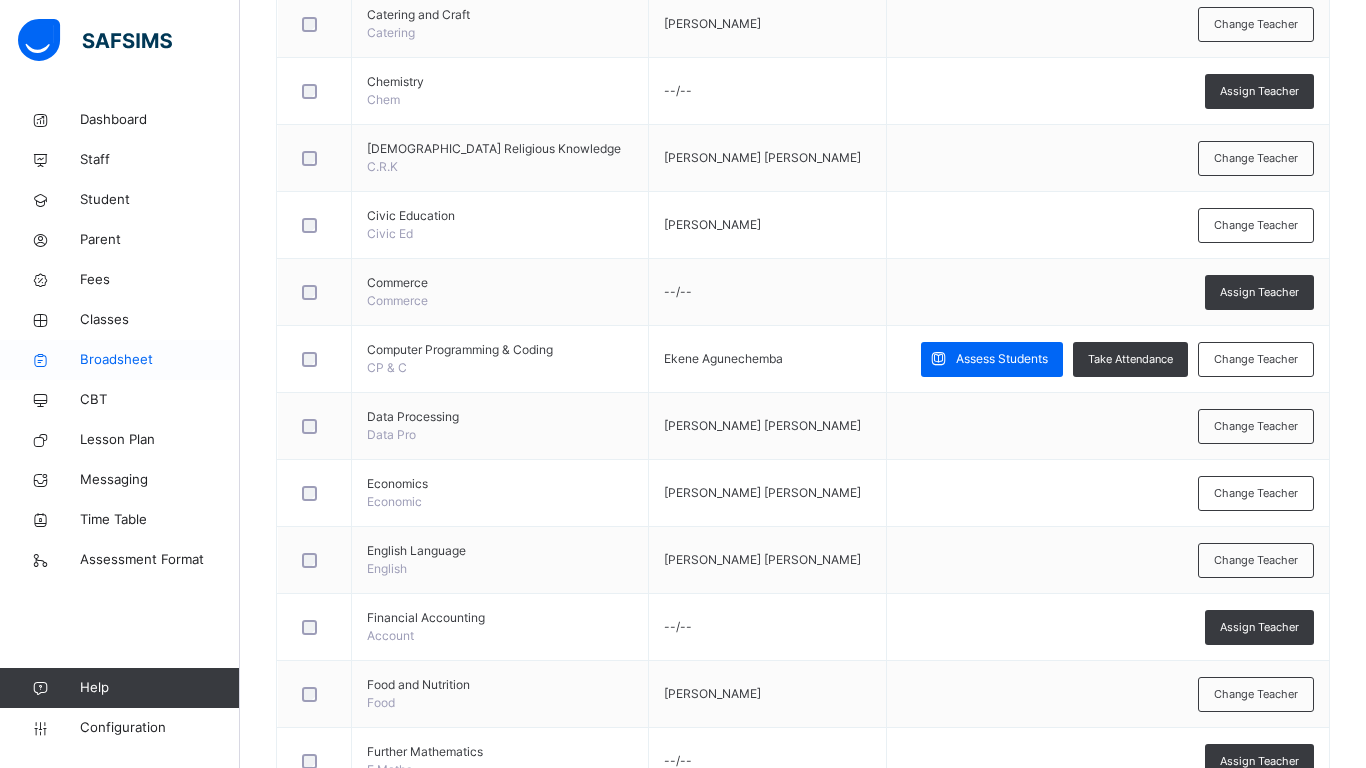 click on "Broadsheet" at bounding box center [160, 360] 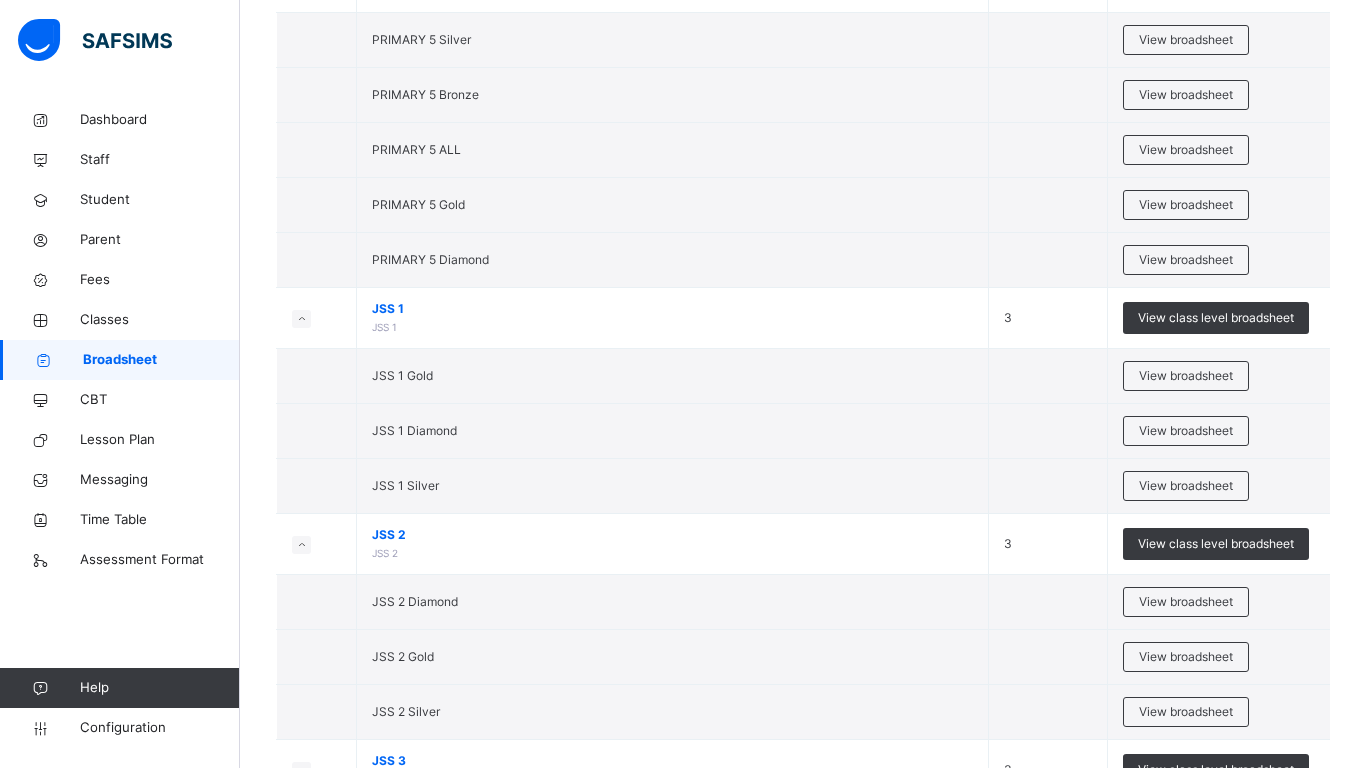 scroll, scrollTop: 4236, scrollLeft: 0, axis: vertical 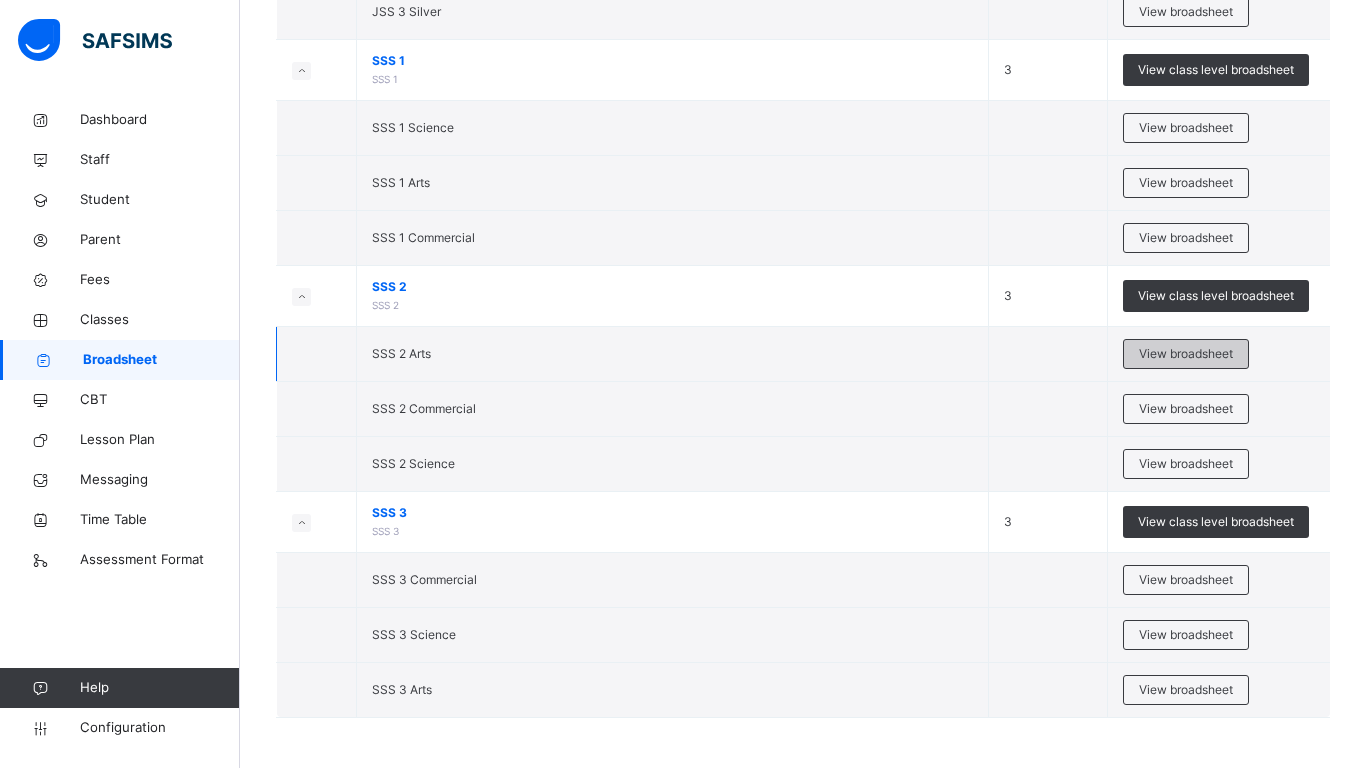 click on "View broadsheet" at bounding box center [1186, 354] 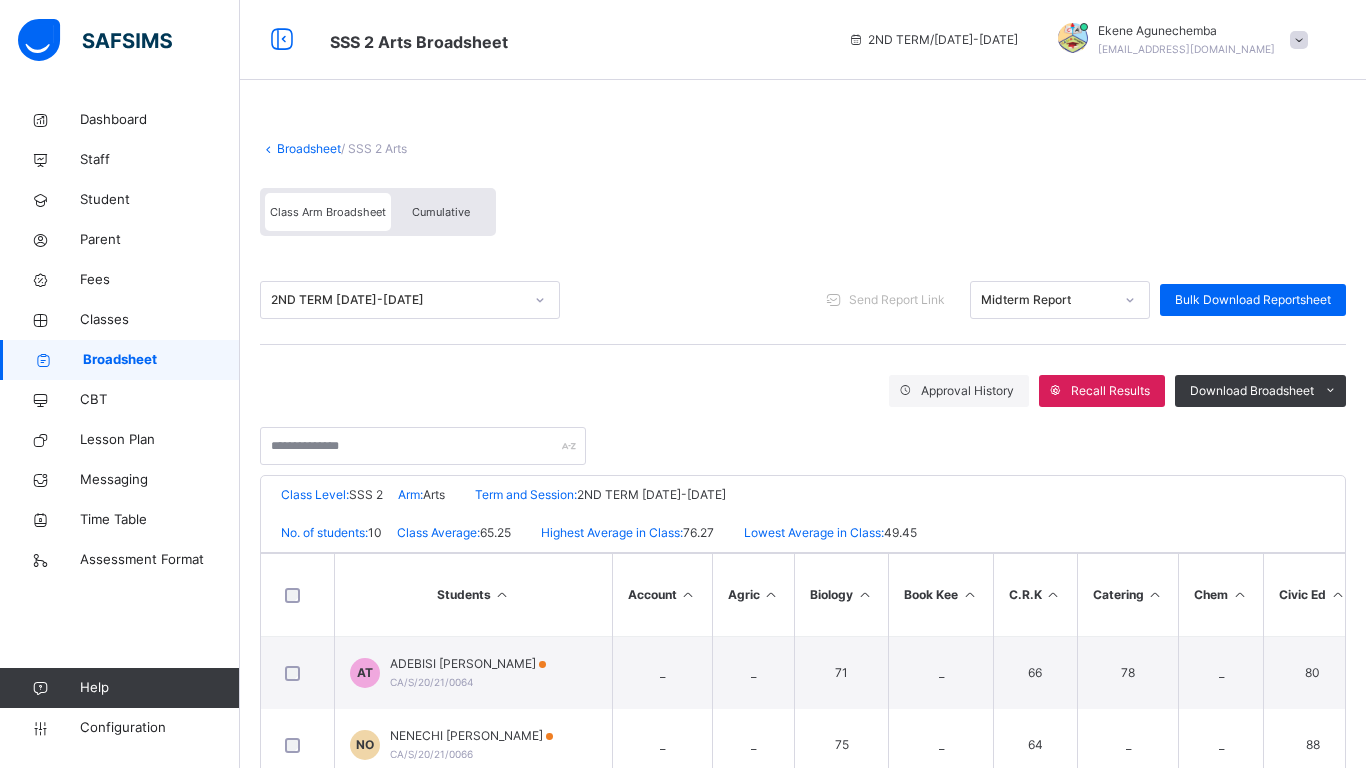 scroll, scrollTop: 297, scrollLeft: 0, axis: vertical 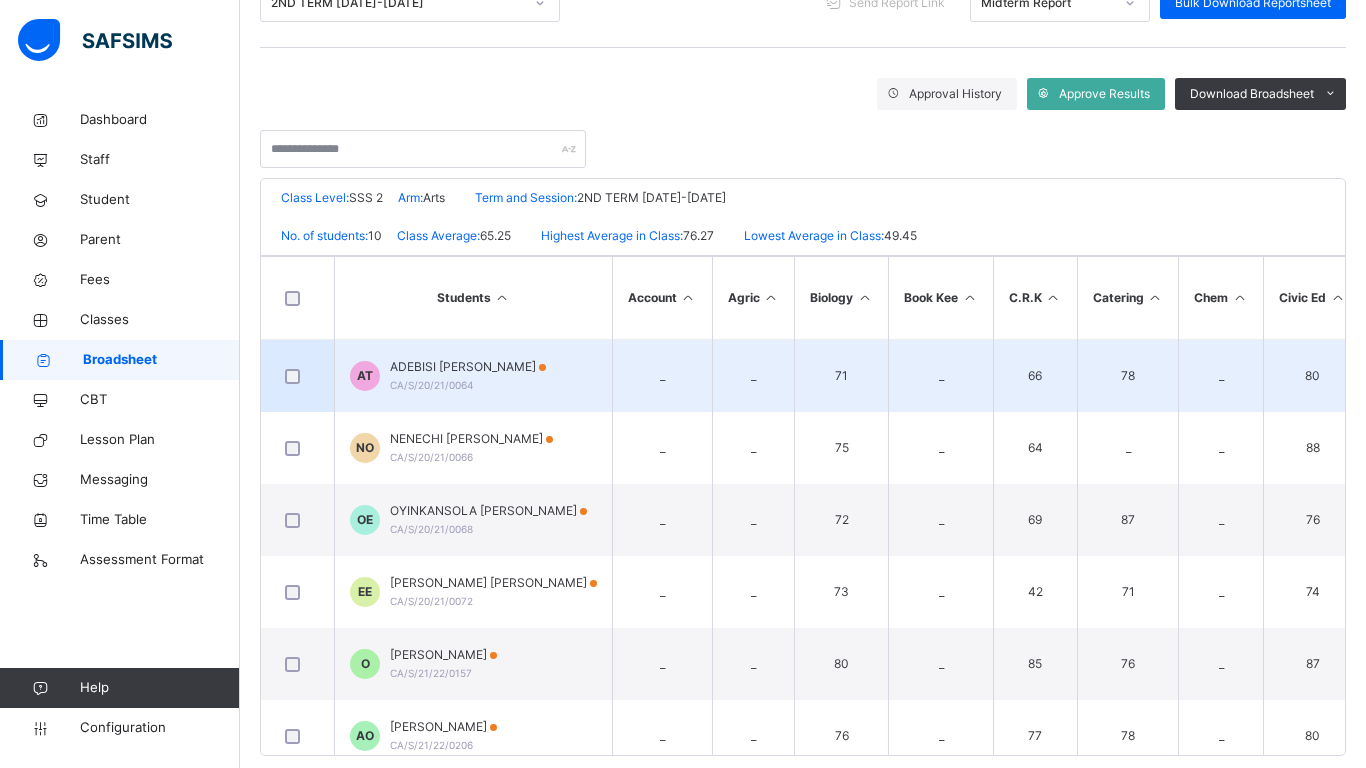 click on "ADEBISI AKINYELE THERESA" at bounding box center [468, 367] 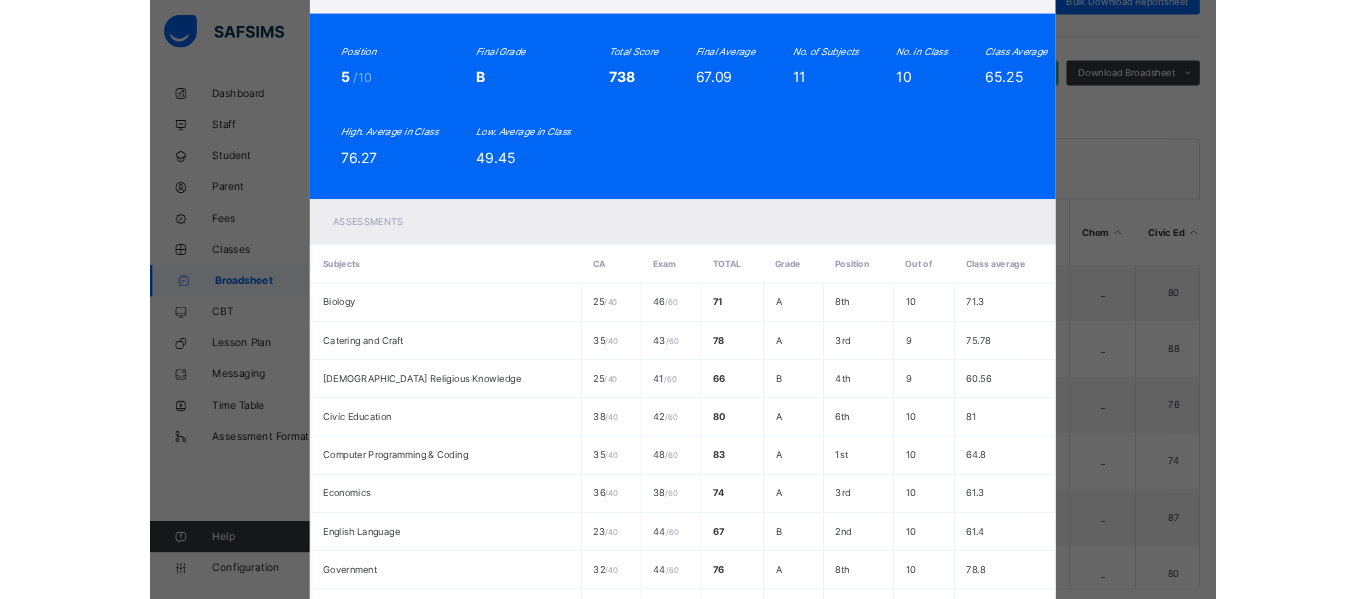 scroll, scrollTop: 0, scrollLeft: 0, axis: both 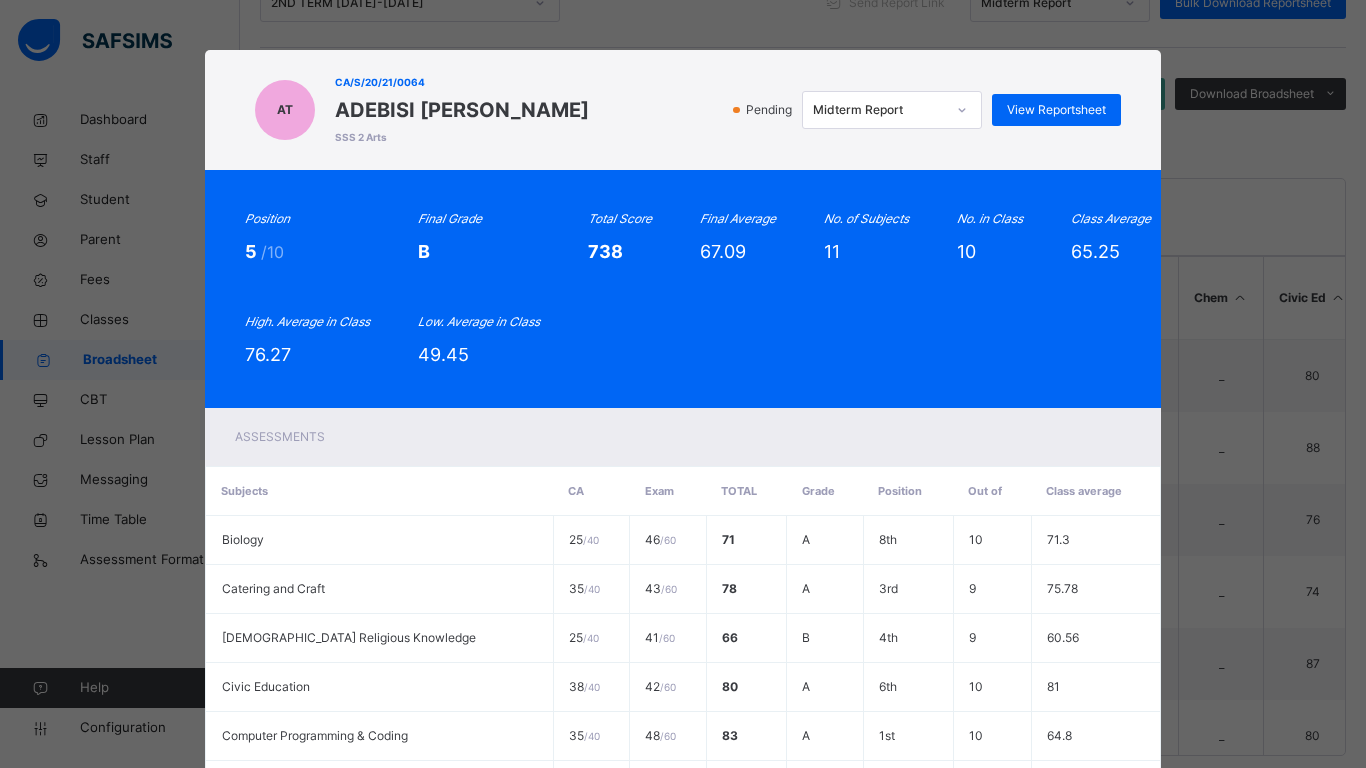 click 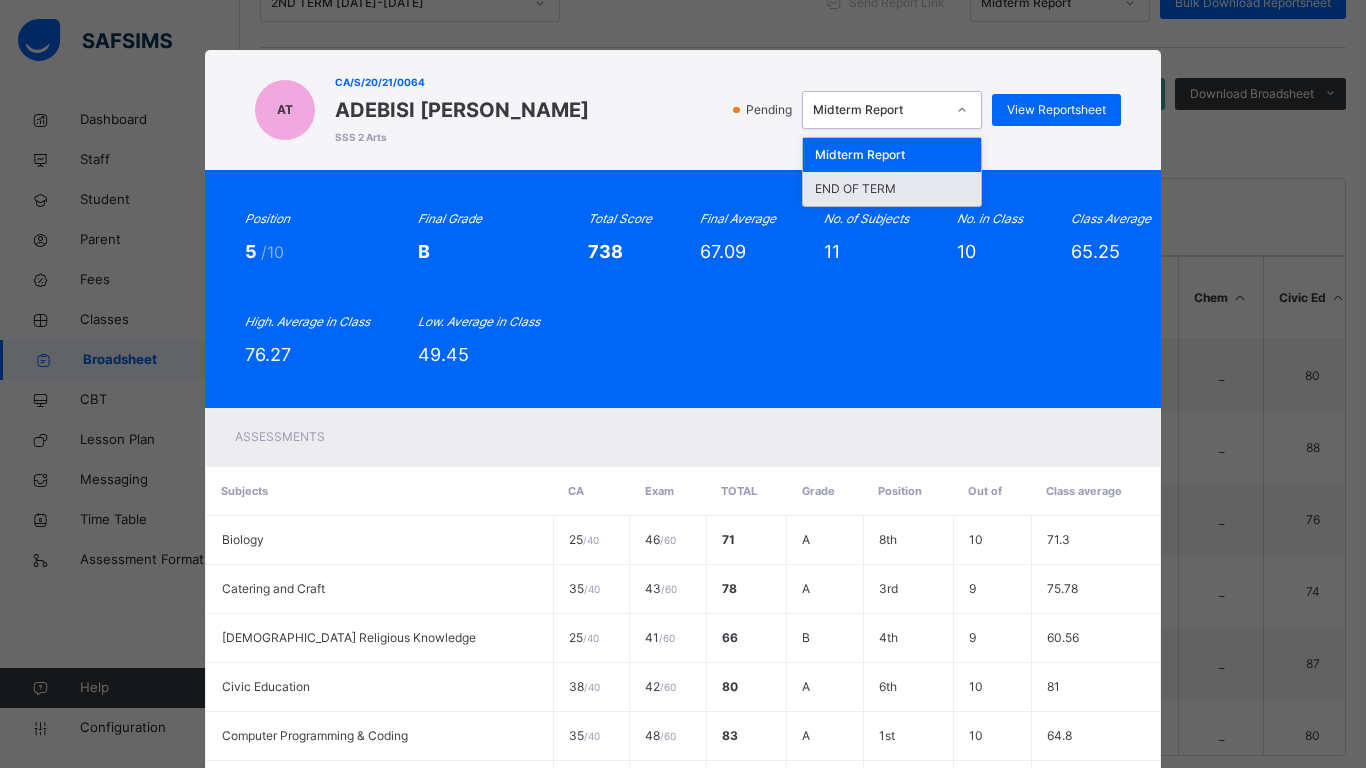 click on "END OF TERM" at bounding box center (892, 189) 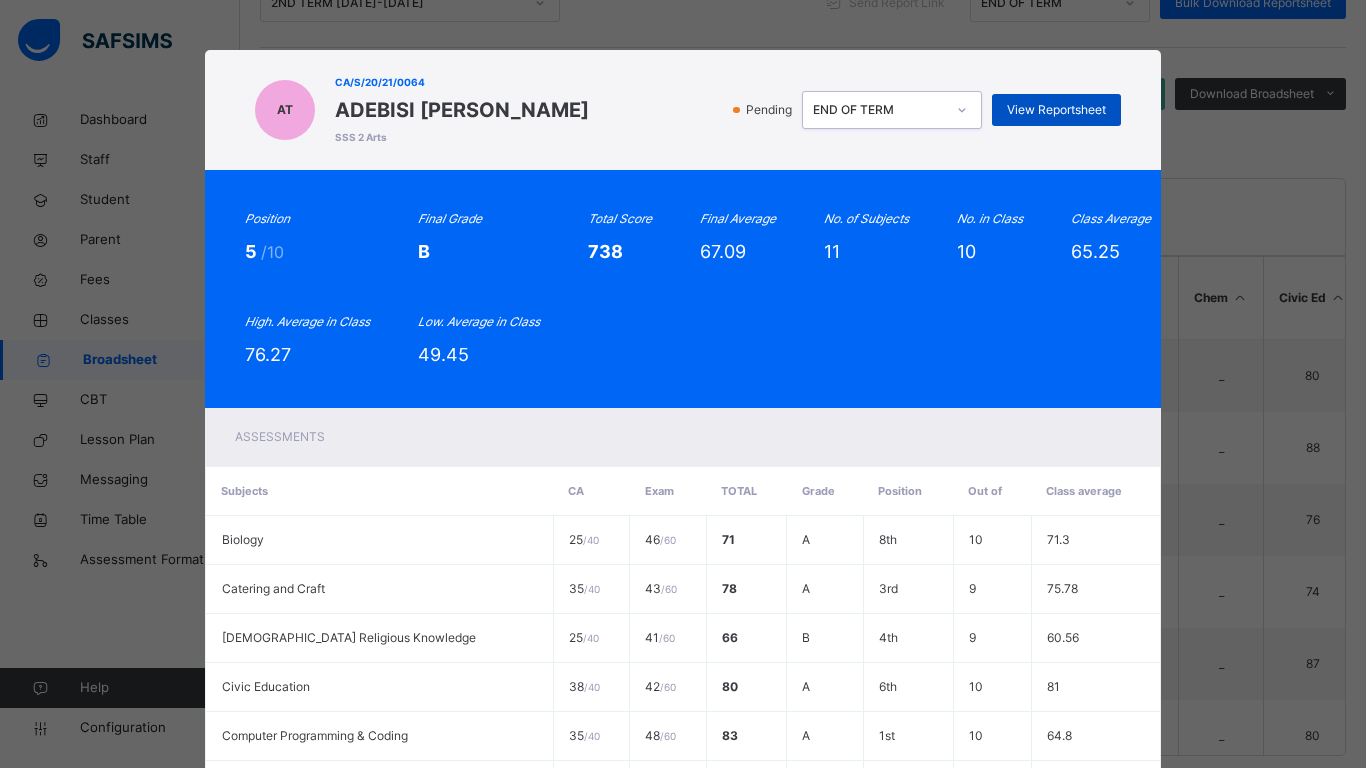click on "View Reportsheet" at bounding box center (1056, 110) 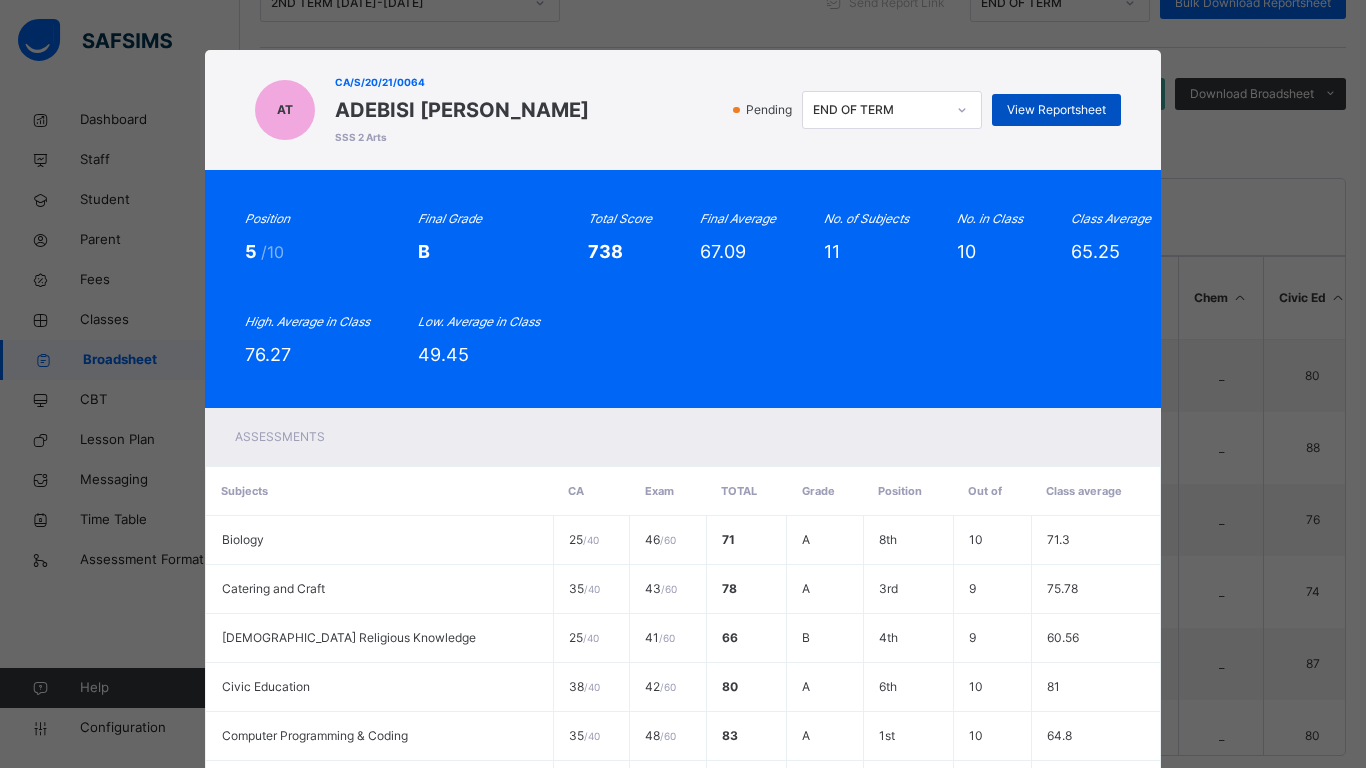 click on "View Reportsheet" at bounding box center [1056, 110] 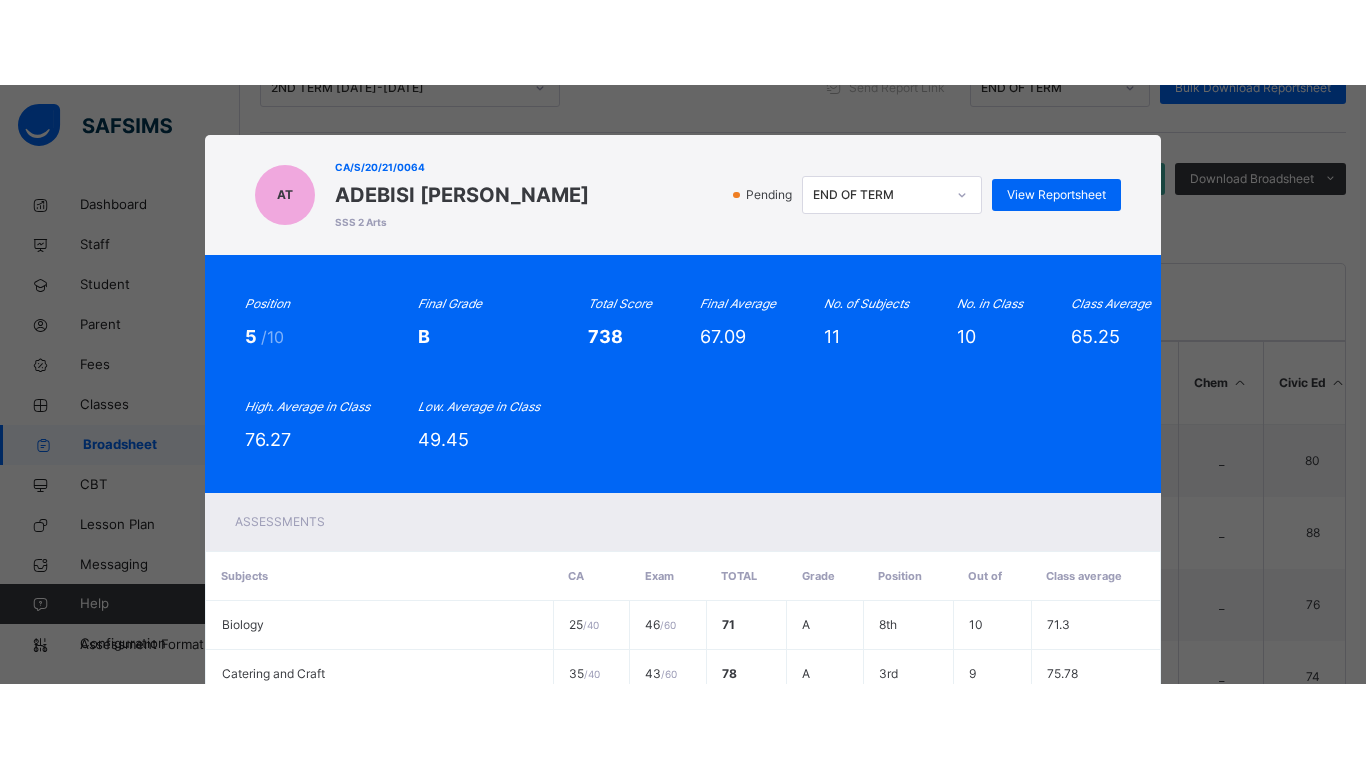 scroll, scrollTop: 657, scrollLeft: 0, axis: vertical 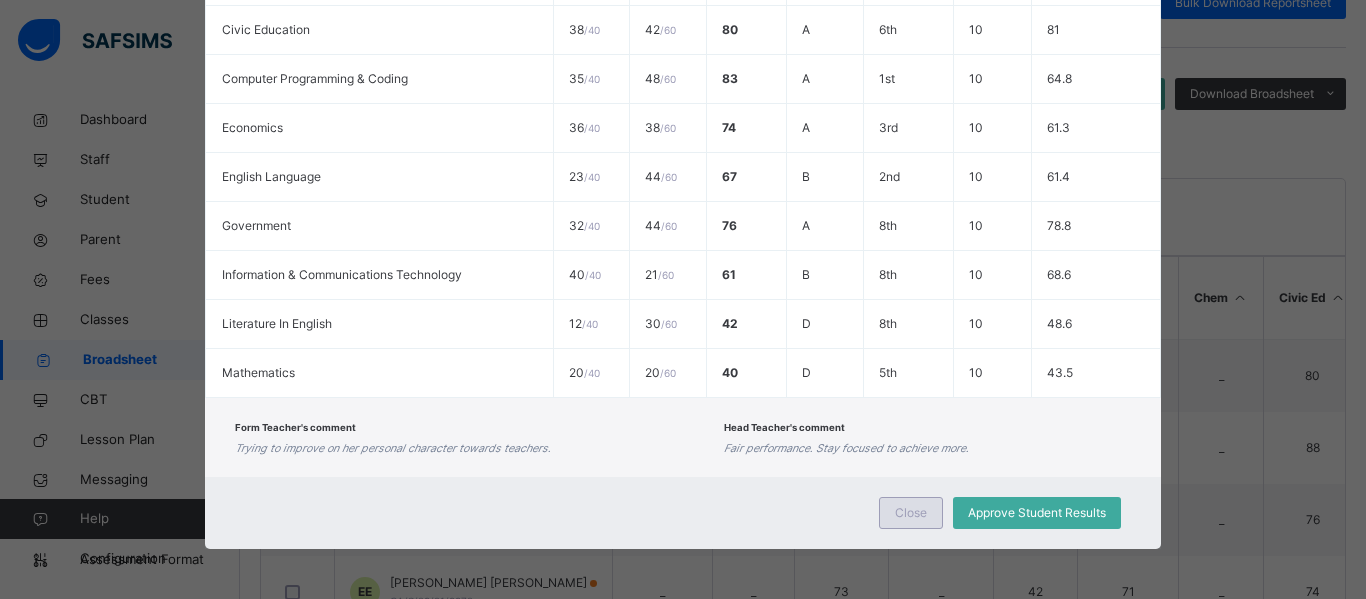 click on "Close" at bounding box center [911, 513] 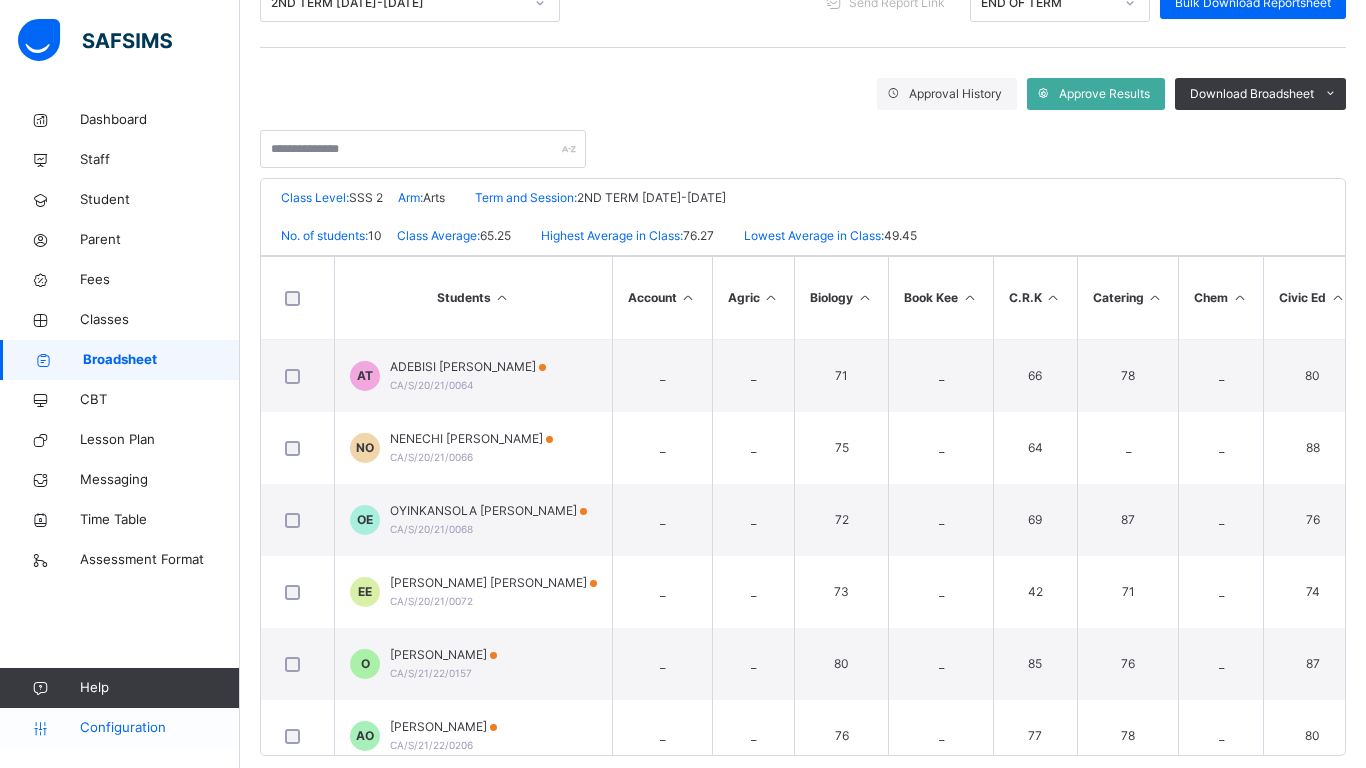 click on "Configuration" at bounding box center (159, 728) 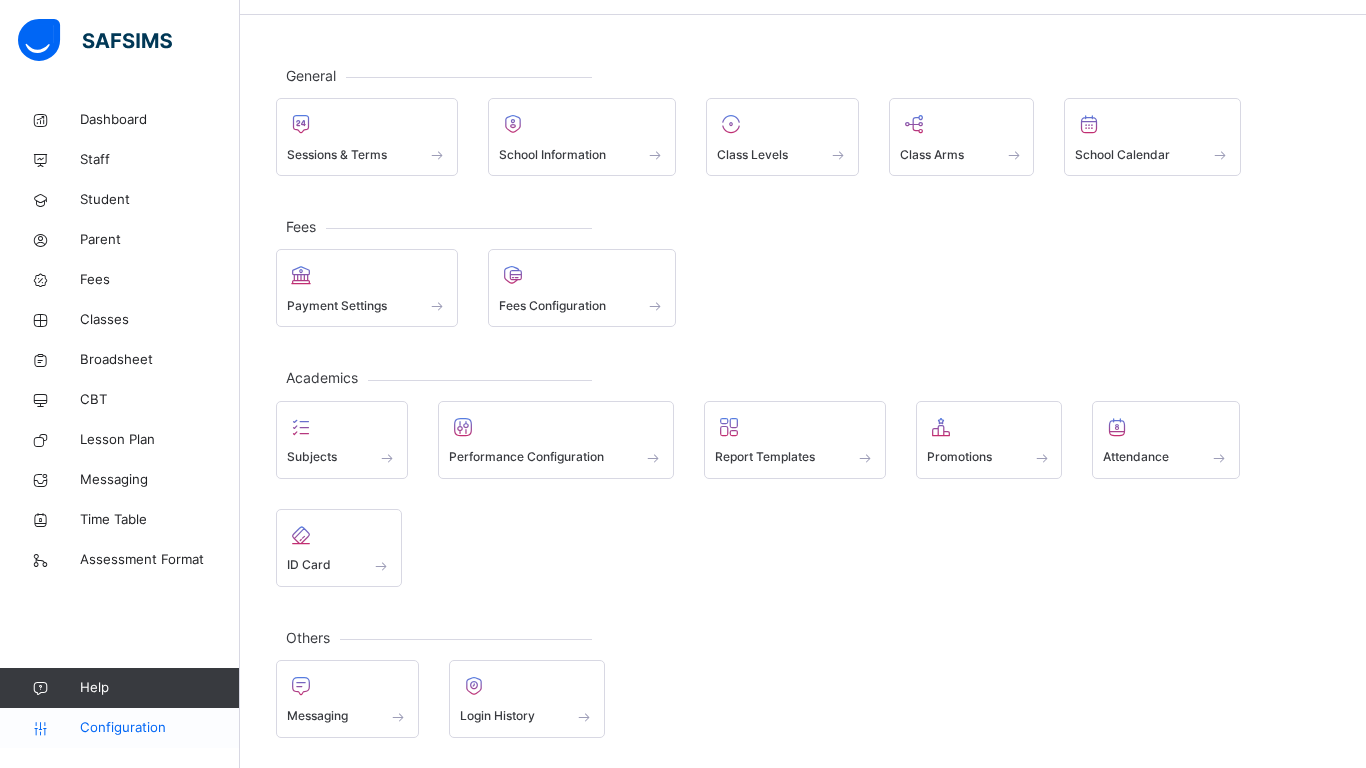 scroll, scrollTop: 65, scrollLeft: 0, axis: vertical 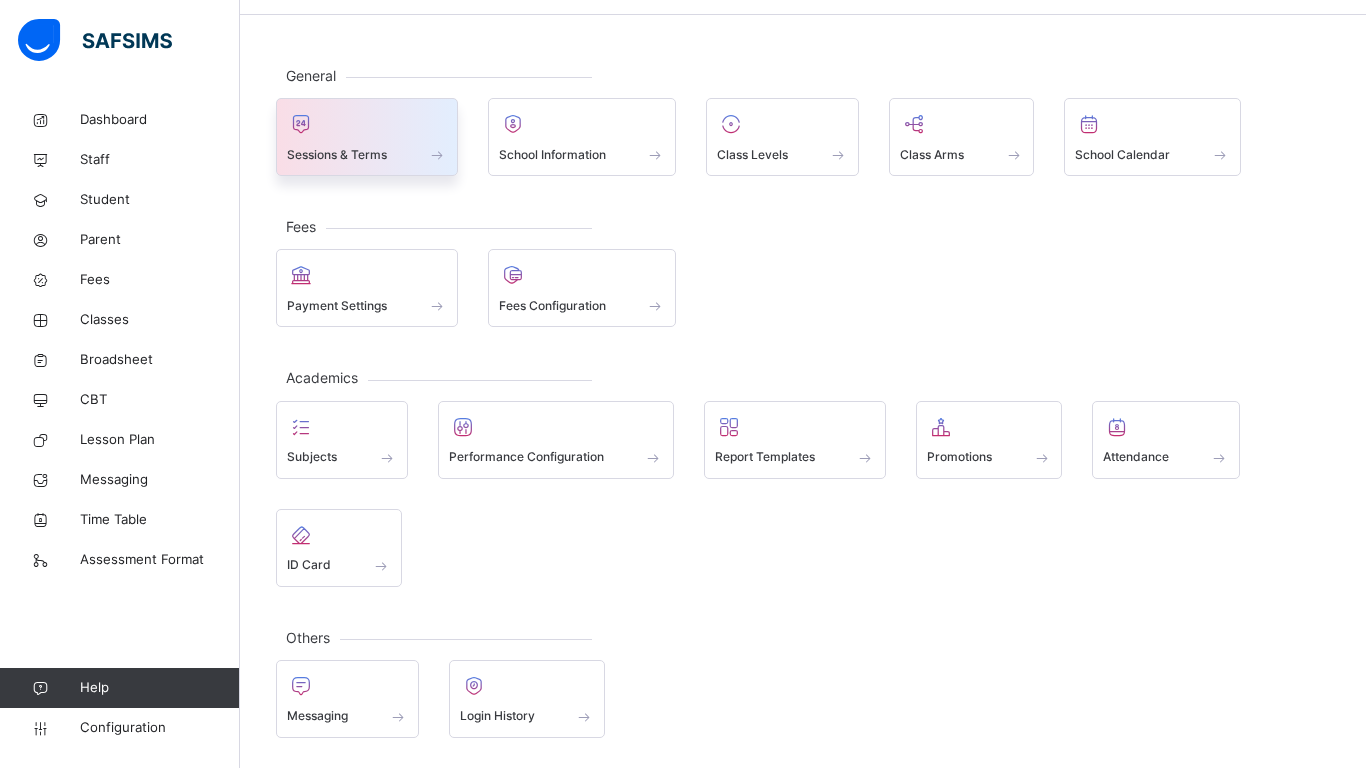click at bounding box center [437, 154] 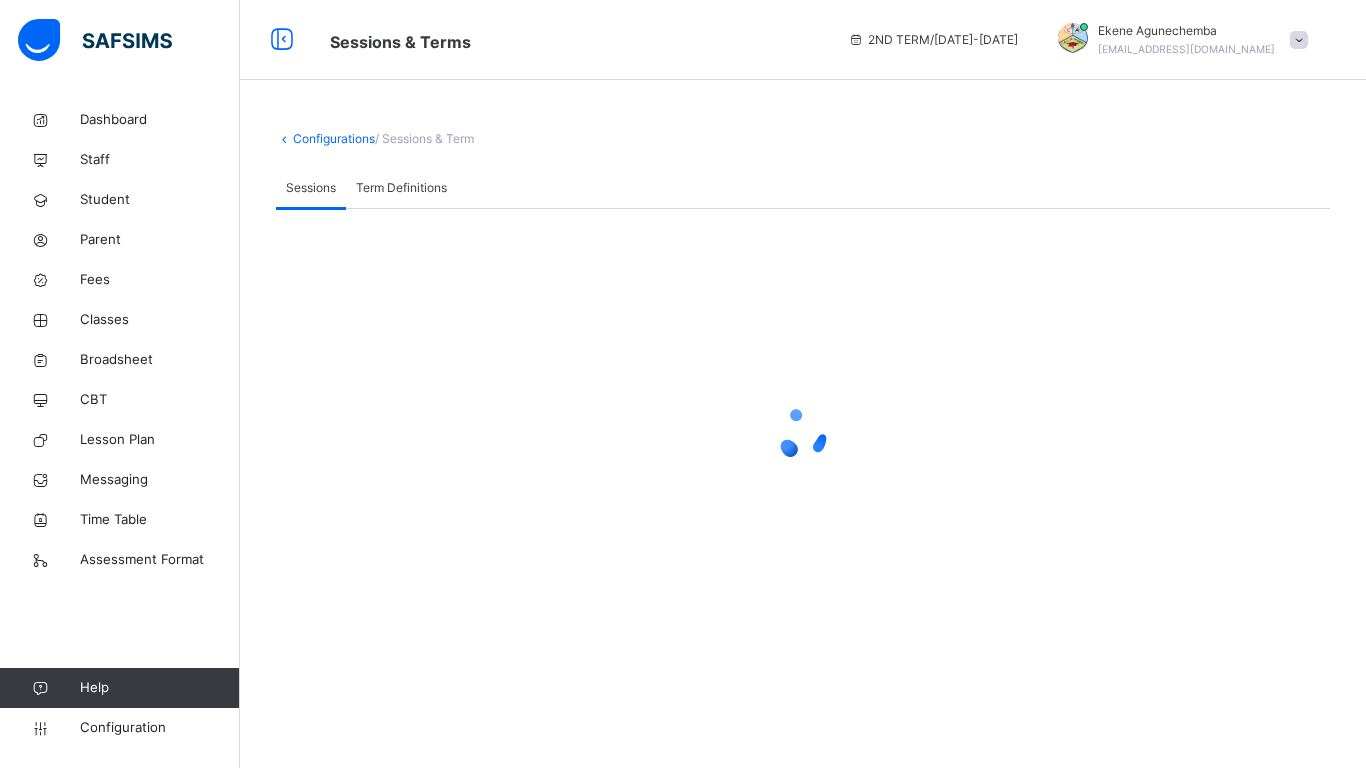 scroll, scrollTop: 0, scrollLeft: 0, axis: both 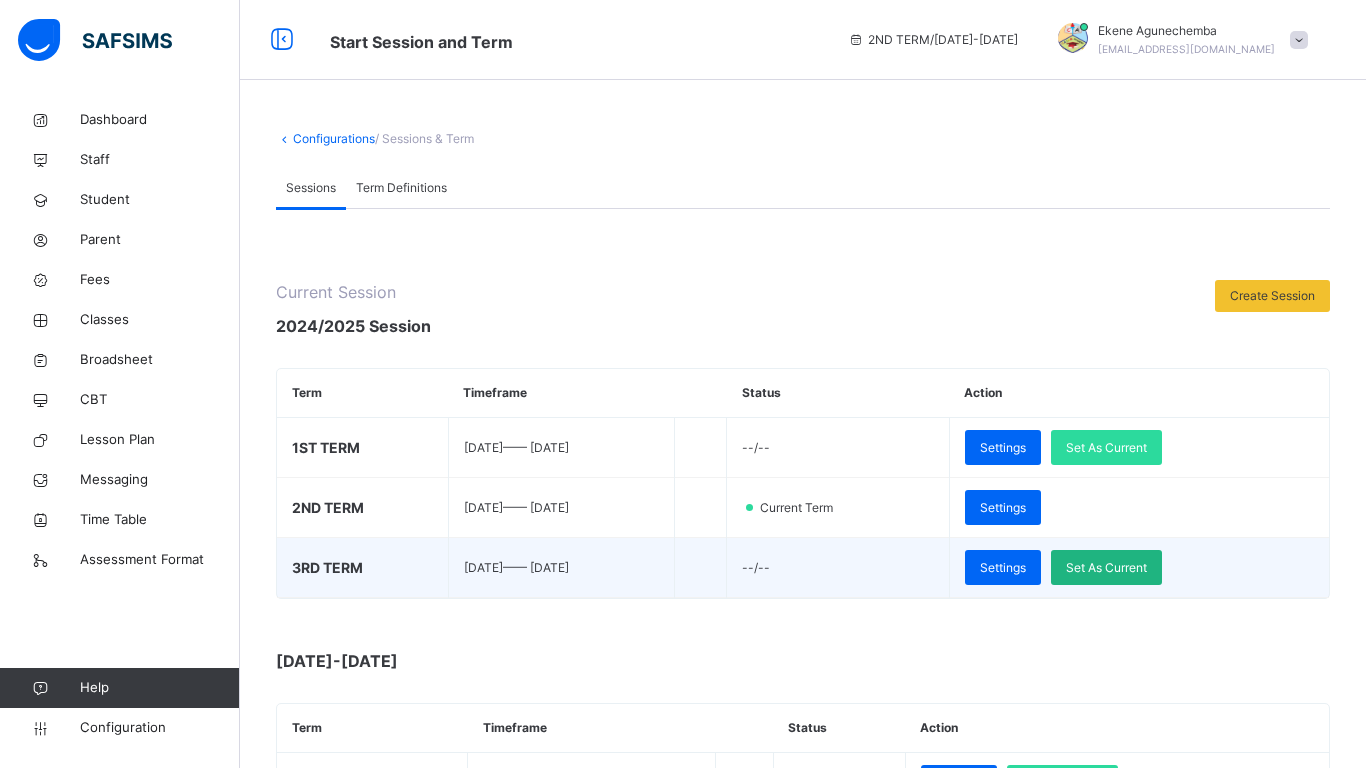 click on "Set As Current" at bounding box center [1106, 568] 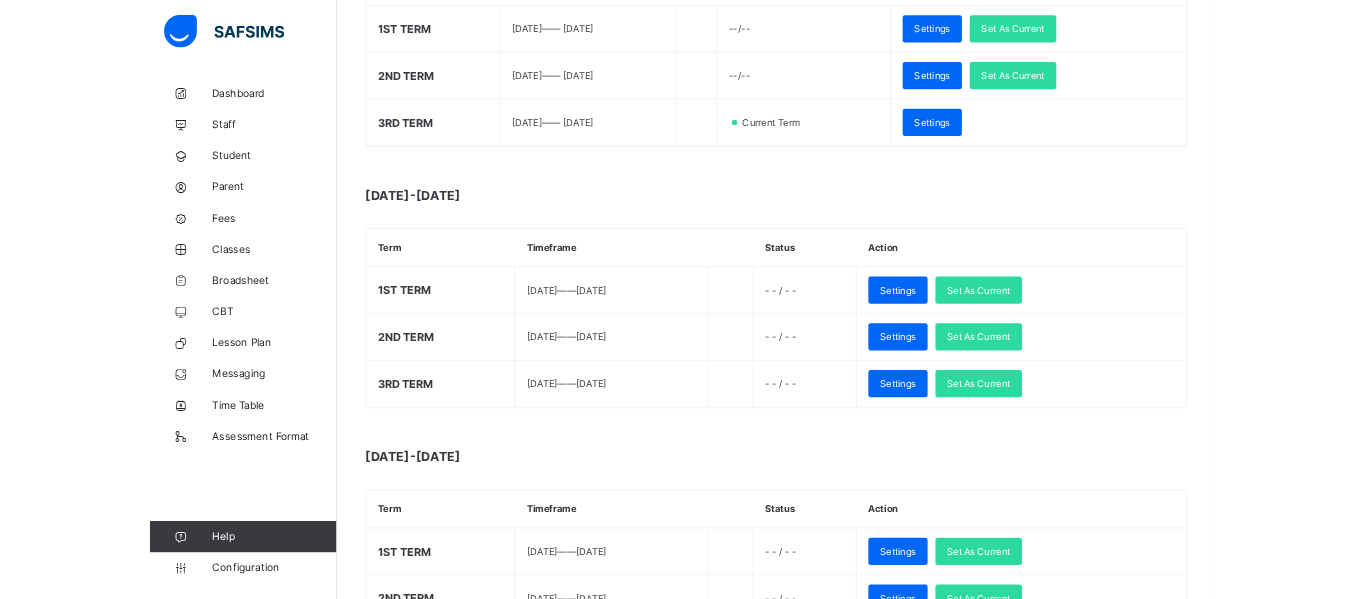 scroll, scrollTop: 0, scrollLeft: 0, axis: both 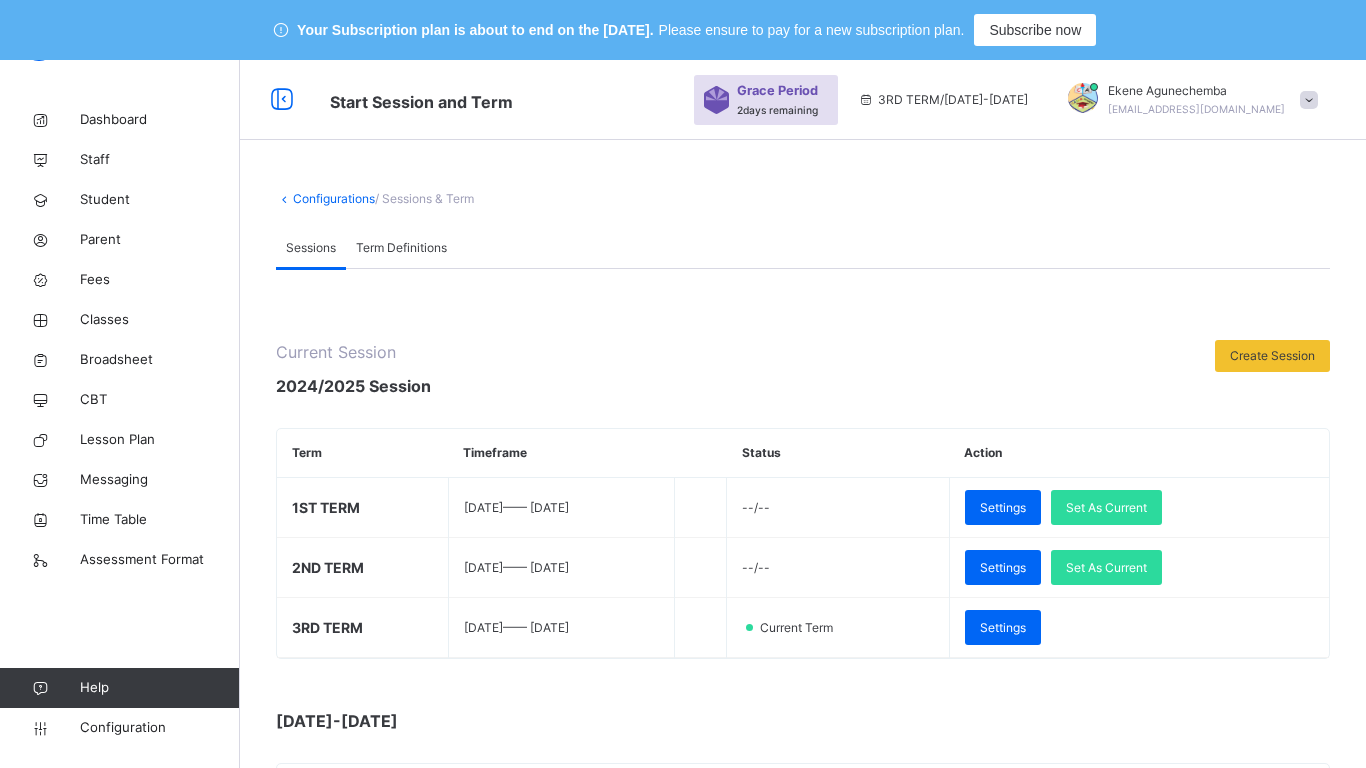click on "Term Definitions" at bounding box center [401, 248] 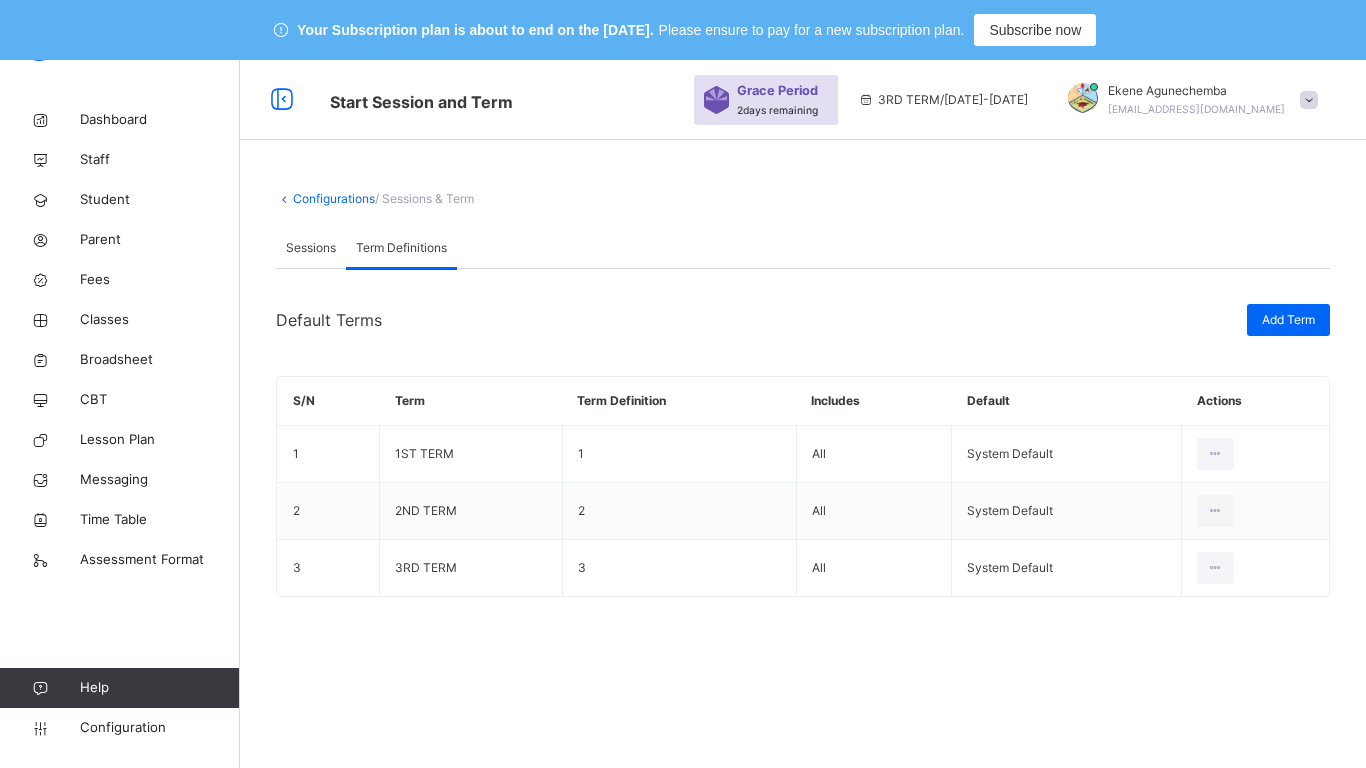 click on "Sessions" at bounding box center (311, 248) 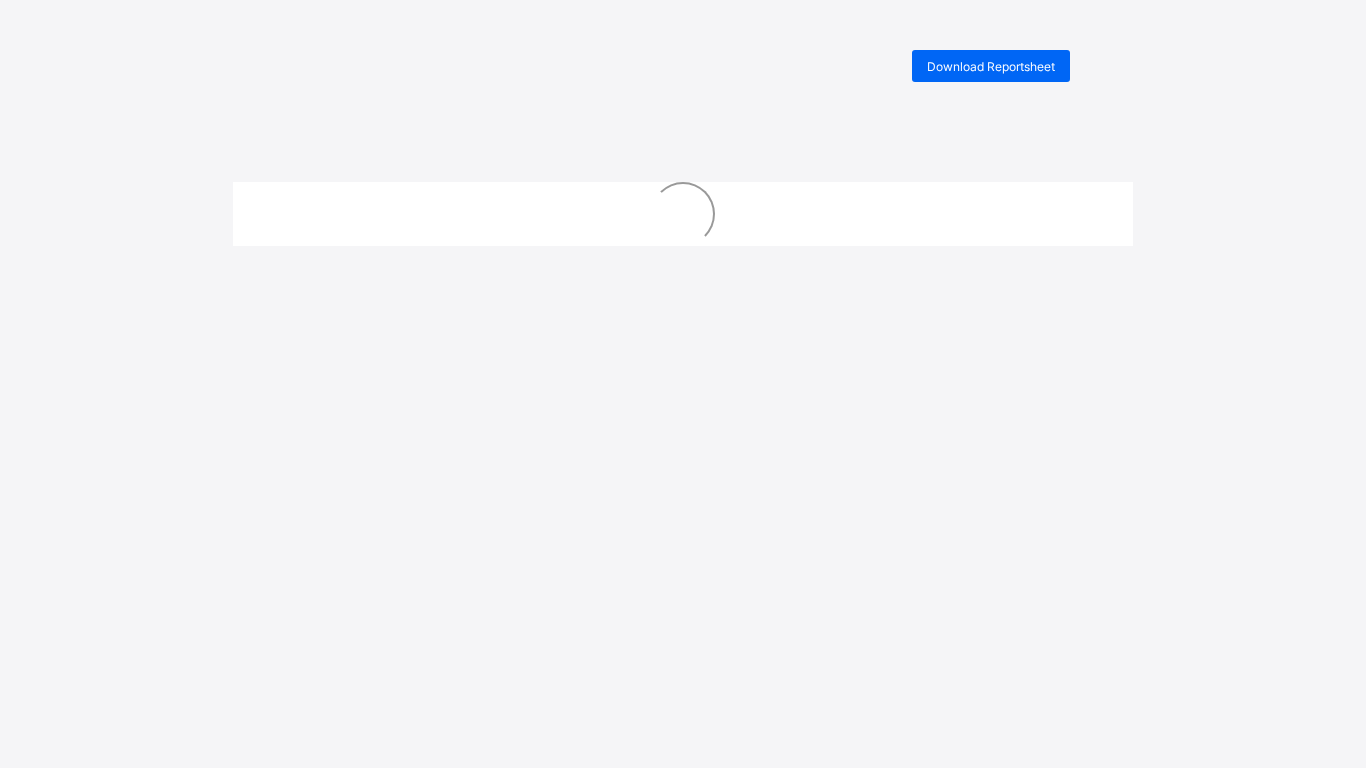 scroll, scrollTop: 0, scrollLeft: 0, axis: both 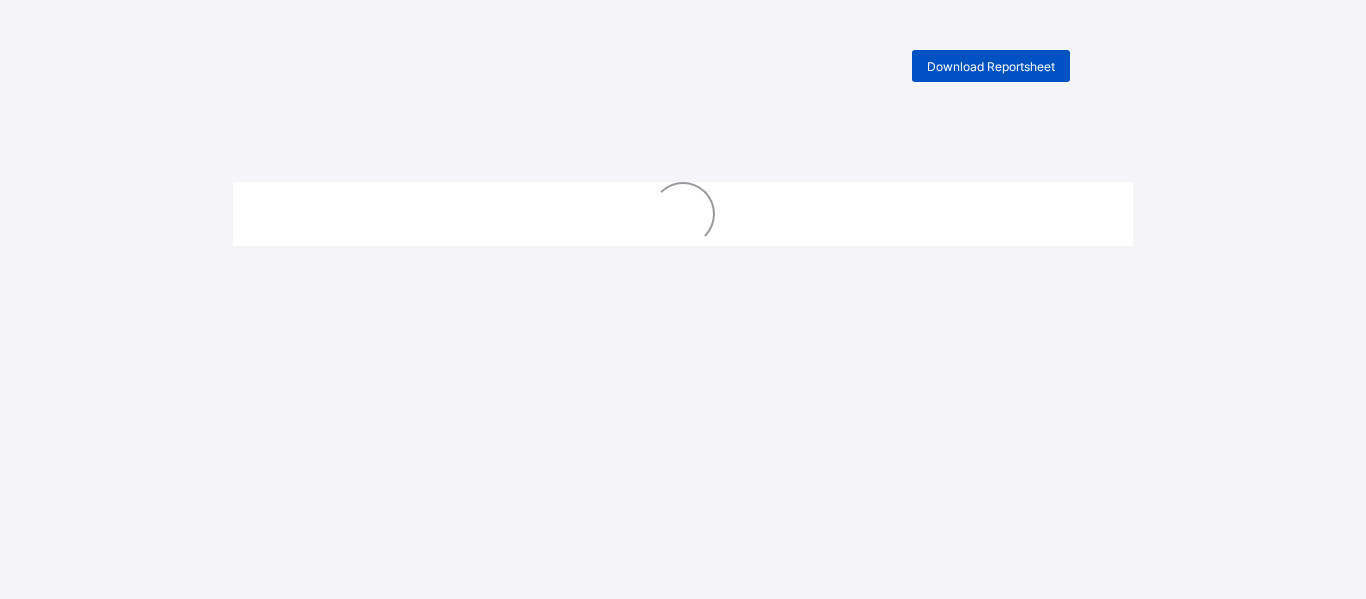 click on "Download Reportsheet" at bounding box center [991, 66] 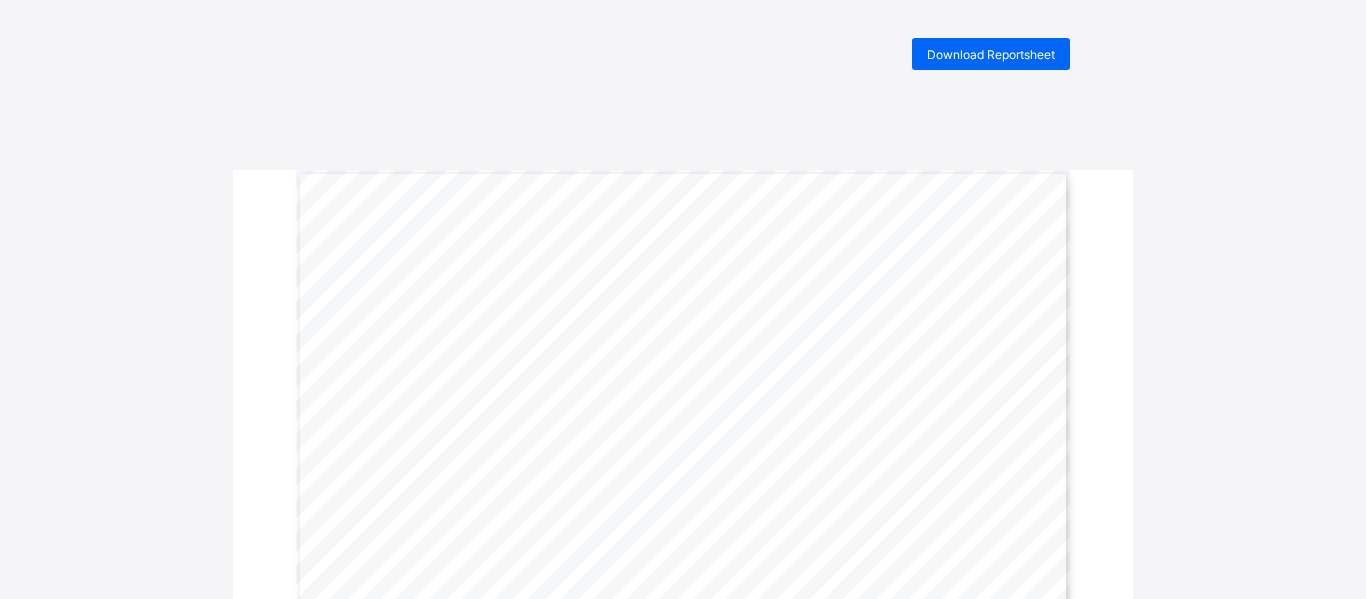 scroll, scrollTop: 0, scrollLeft: 0, axis: both 